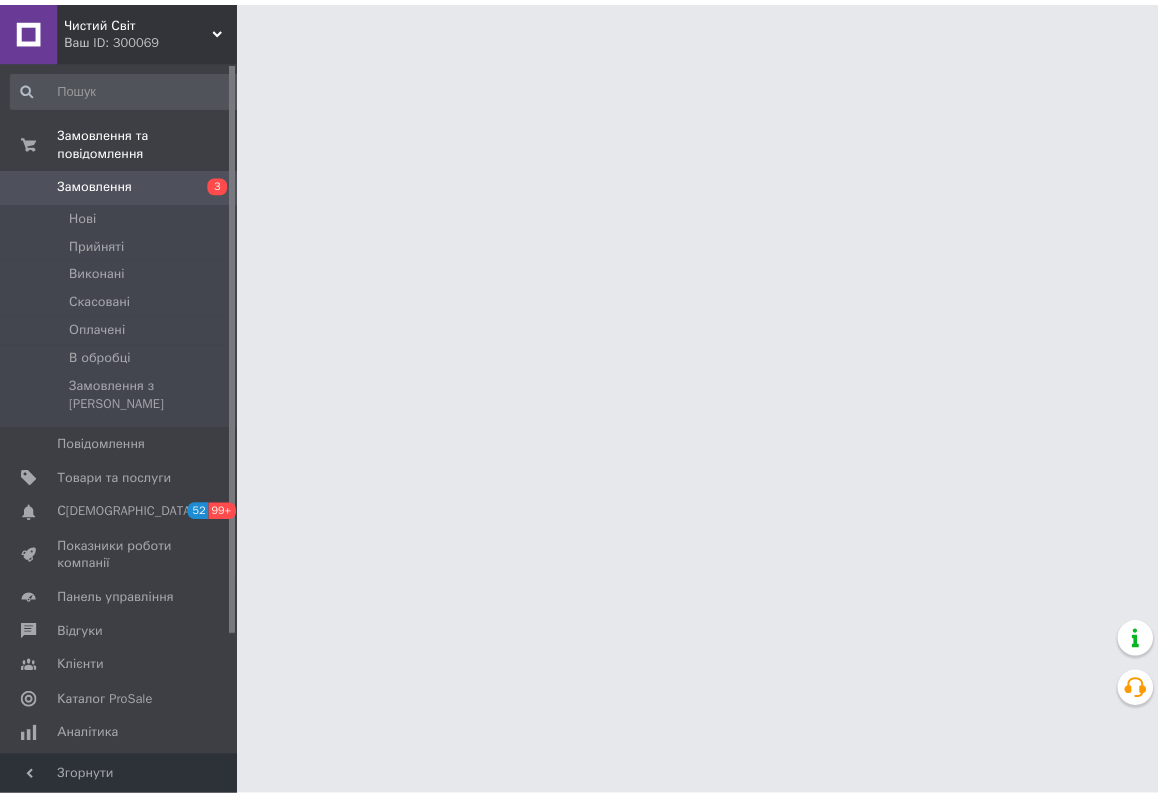 scroll, scrollTop: 0, scrollLeft: 0, axis: both 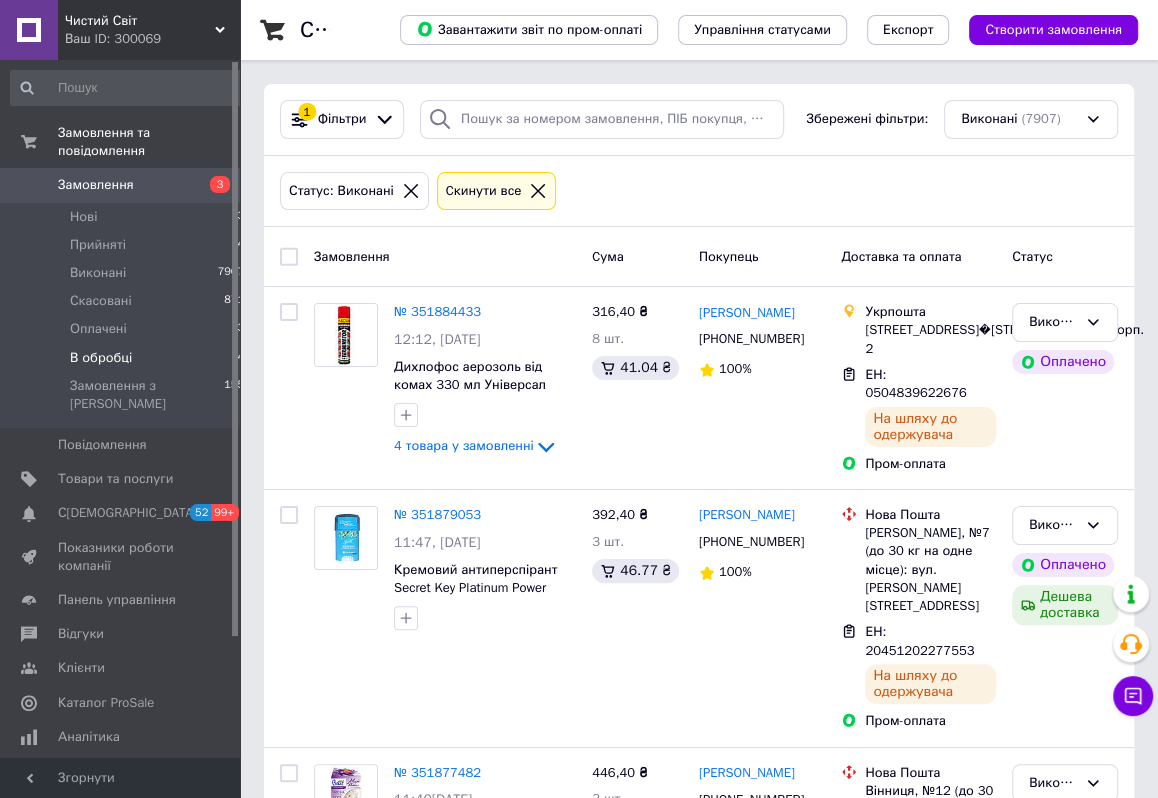 click on "В обробці 4" at bounding box center [128, 358] 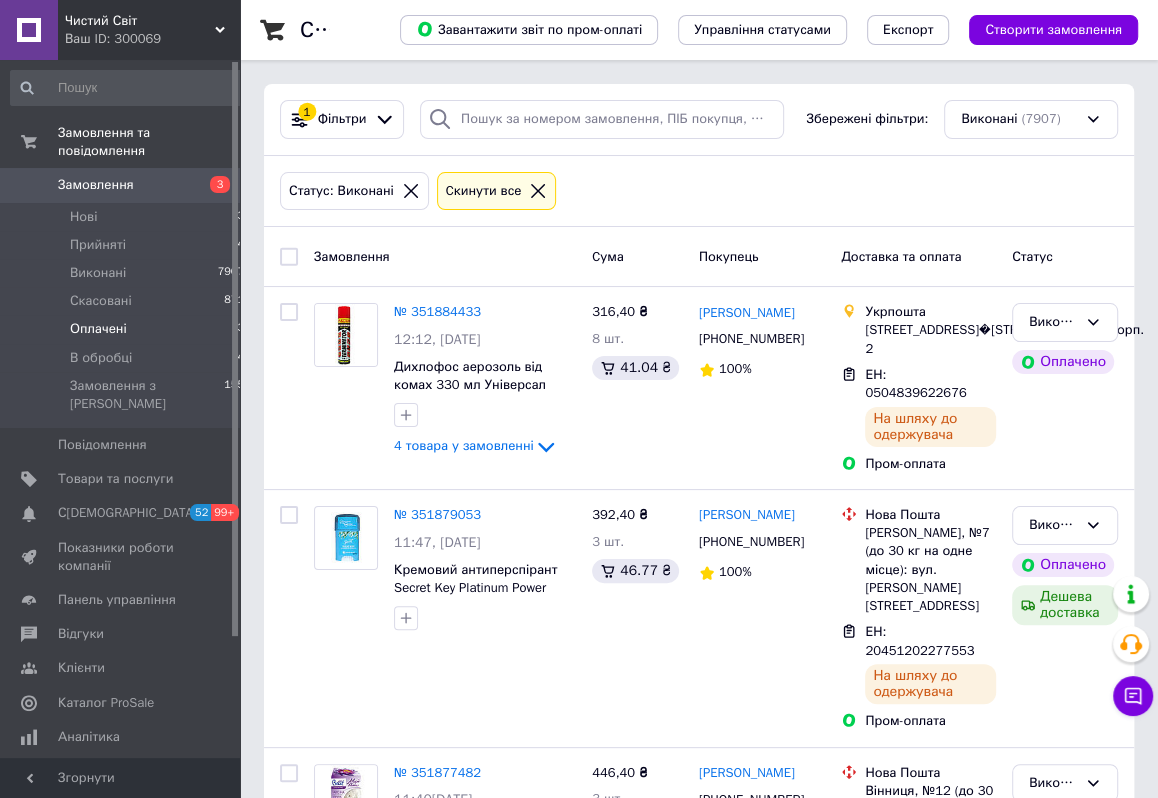 click on "Оплачені 3" at bounding box center (128, 329) 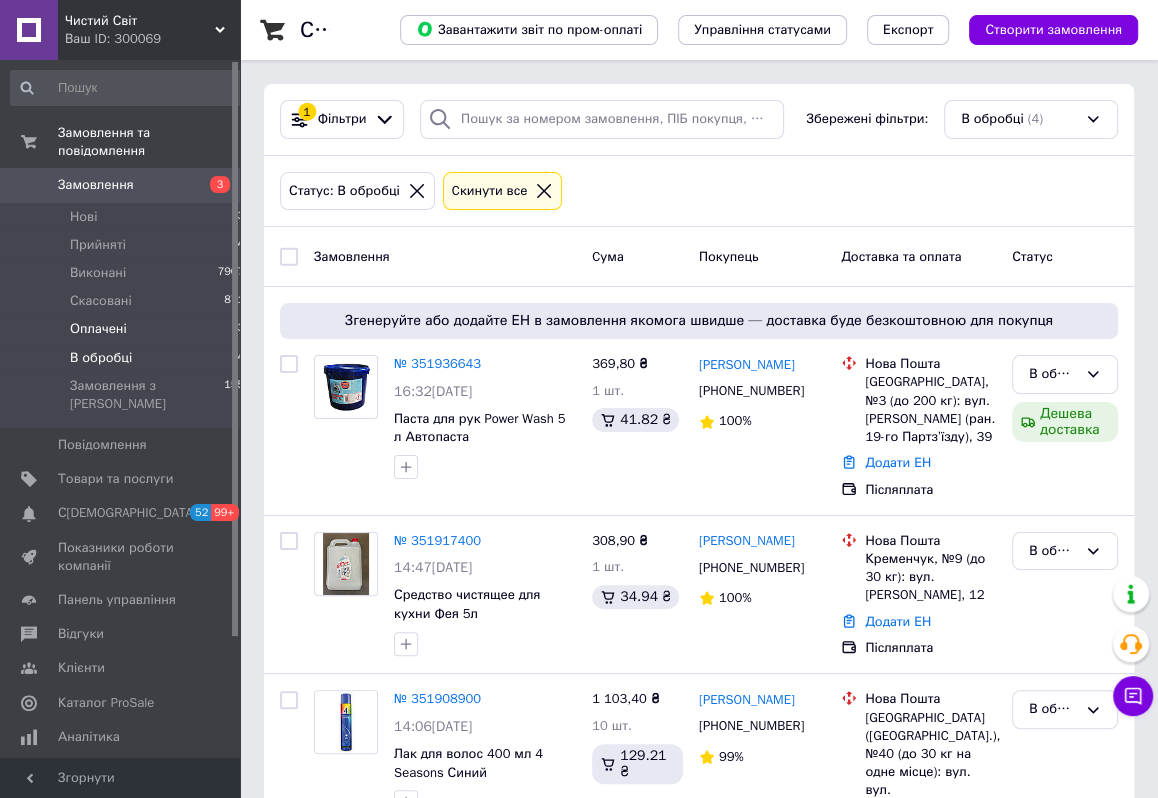 click on "Оплачені 3" at bounding box center [128, 329] 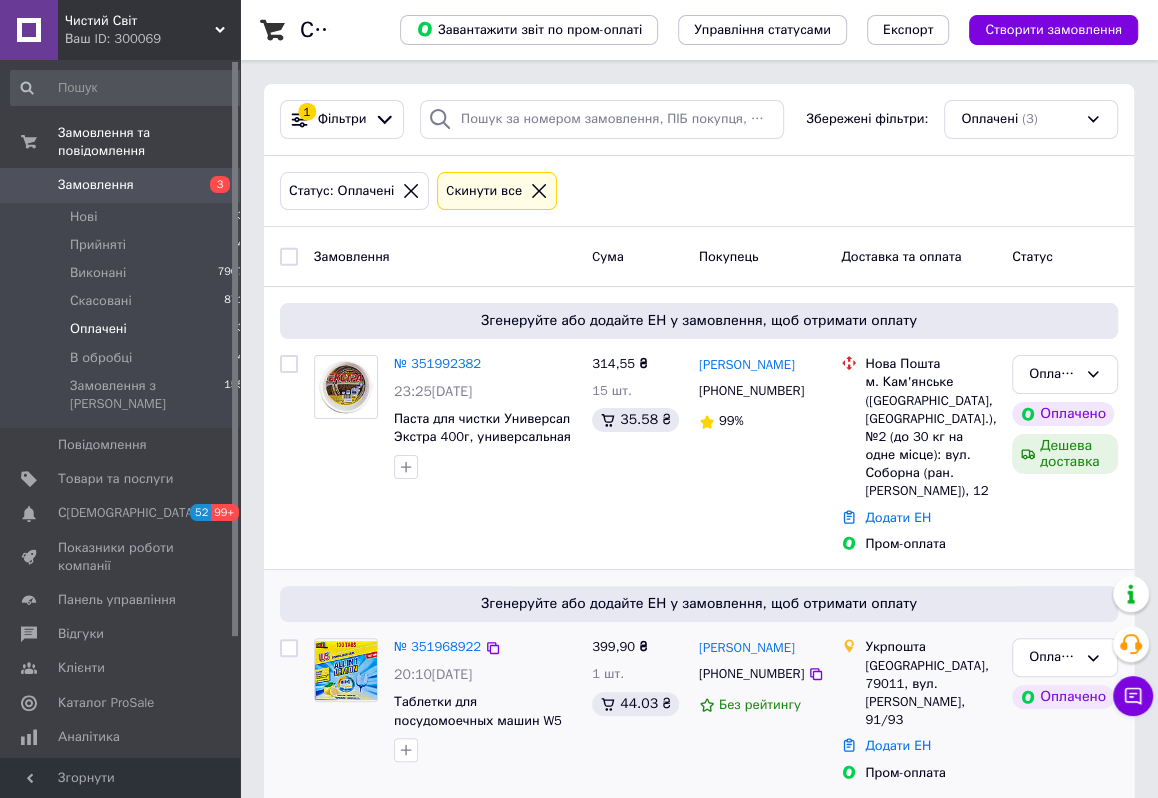 scroll, scrollTop: 268, scrollLeft: 0, axis: vertical 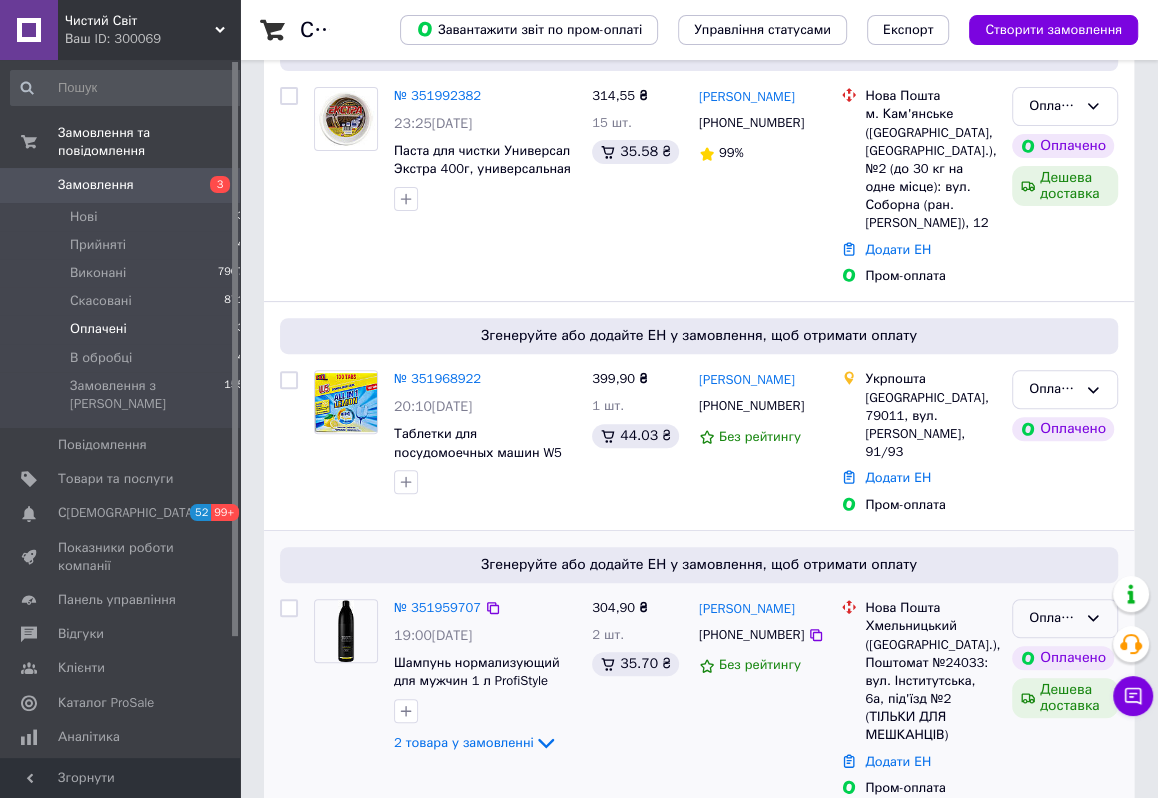 click on "Оплачено" at bounding box center [1053, 618] 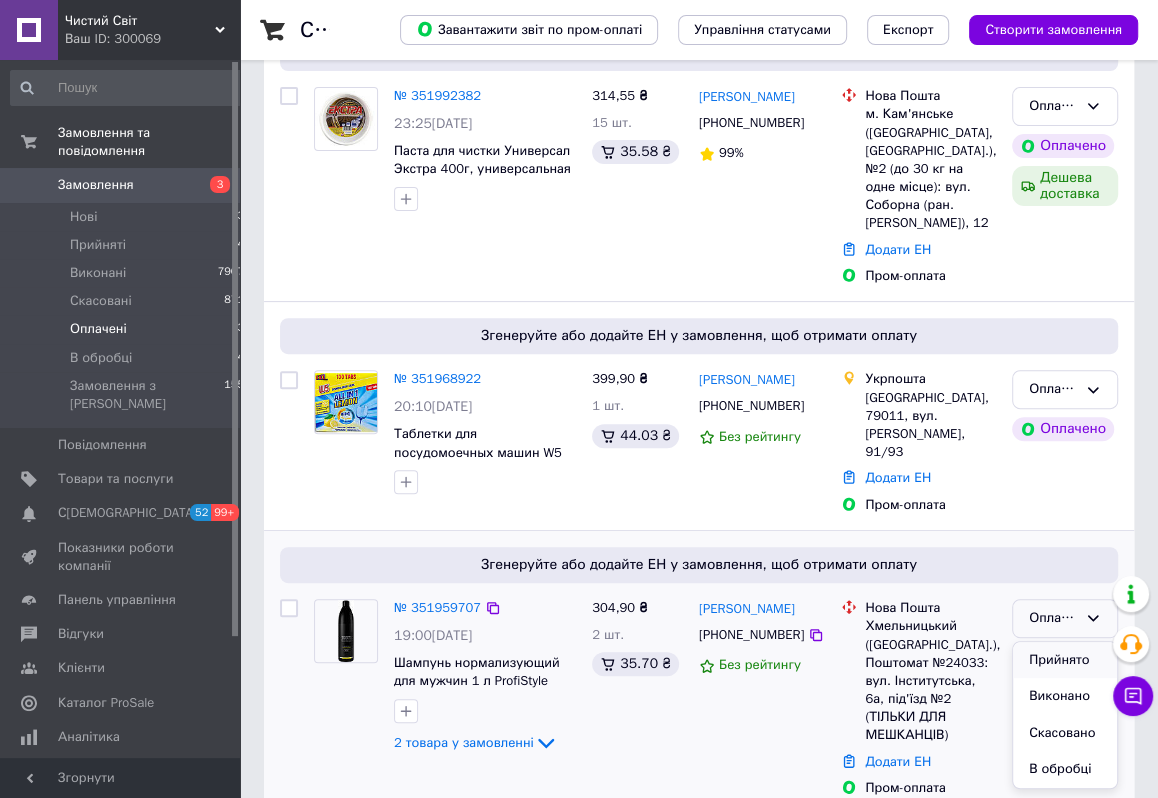 click on "Прийнято" at bounding box center (1065, 660) 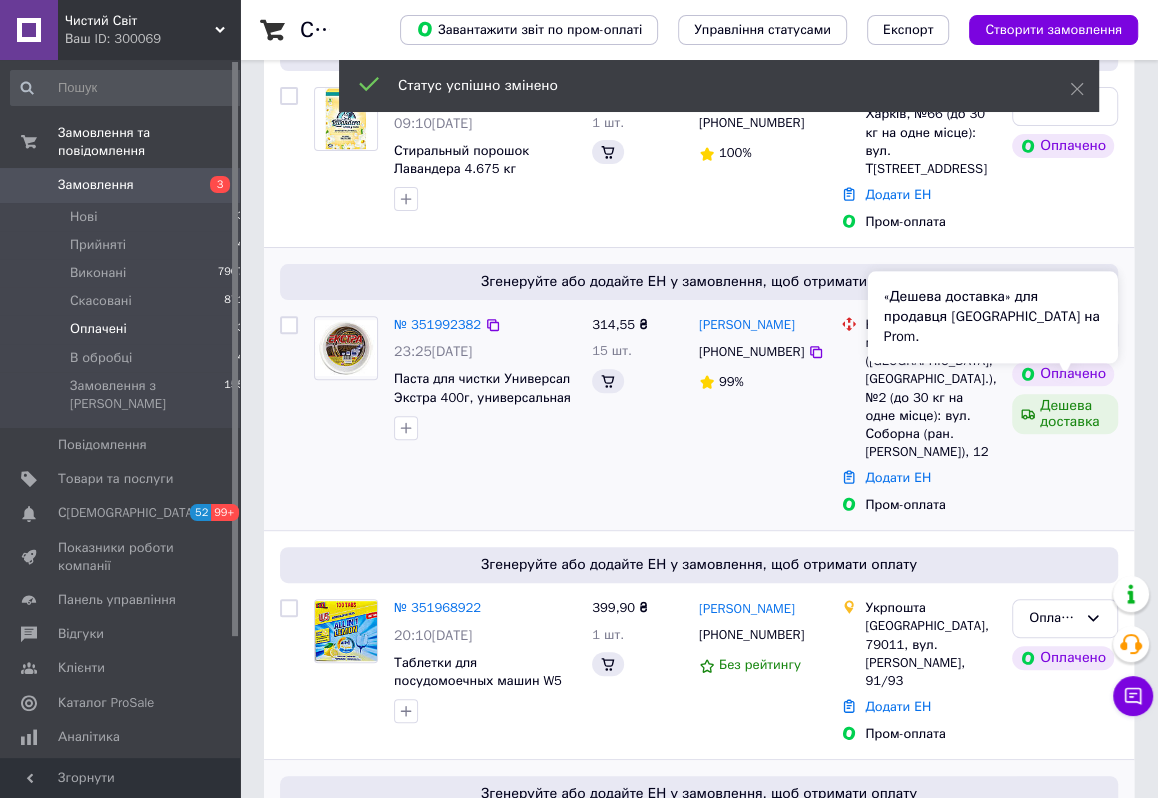 click on "Дешева доставка" at bounding box center (1065, 414) 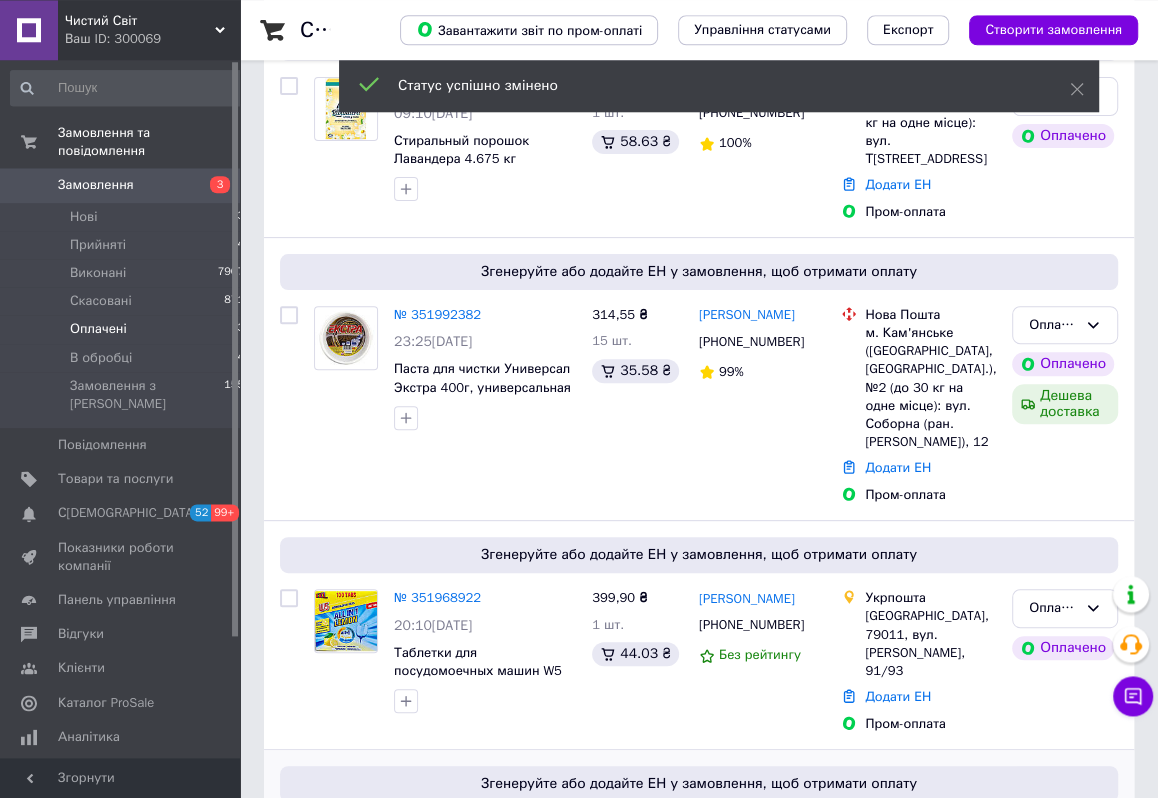 scroll, scrollTop: 478, scrollLeft: 0, axis: vertical 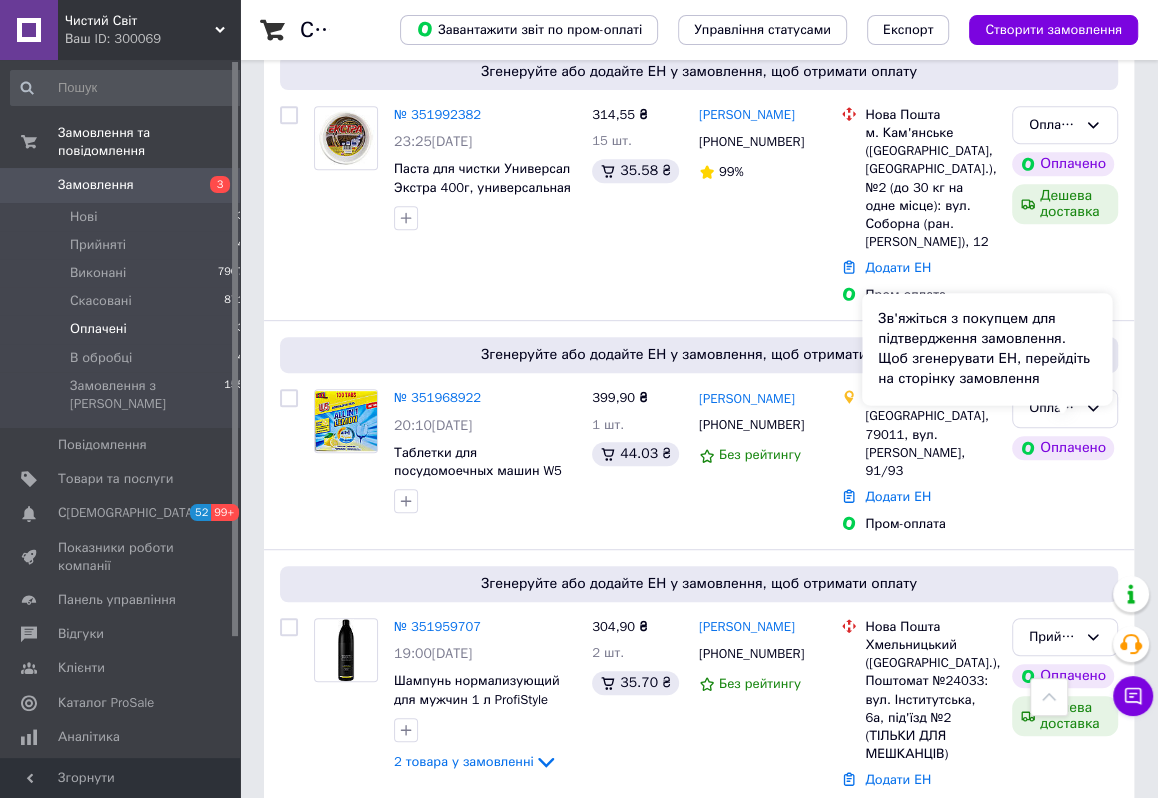 click on "Зв'яжіться з покупцем для підтвердження замовлення.
Щоб згенерувати ЕН, перейдіть на сторінку замовлення" at bounding box center (987, 349) 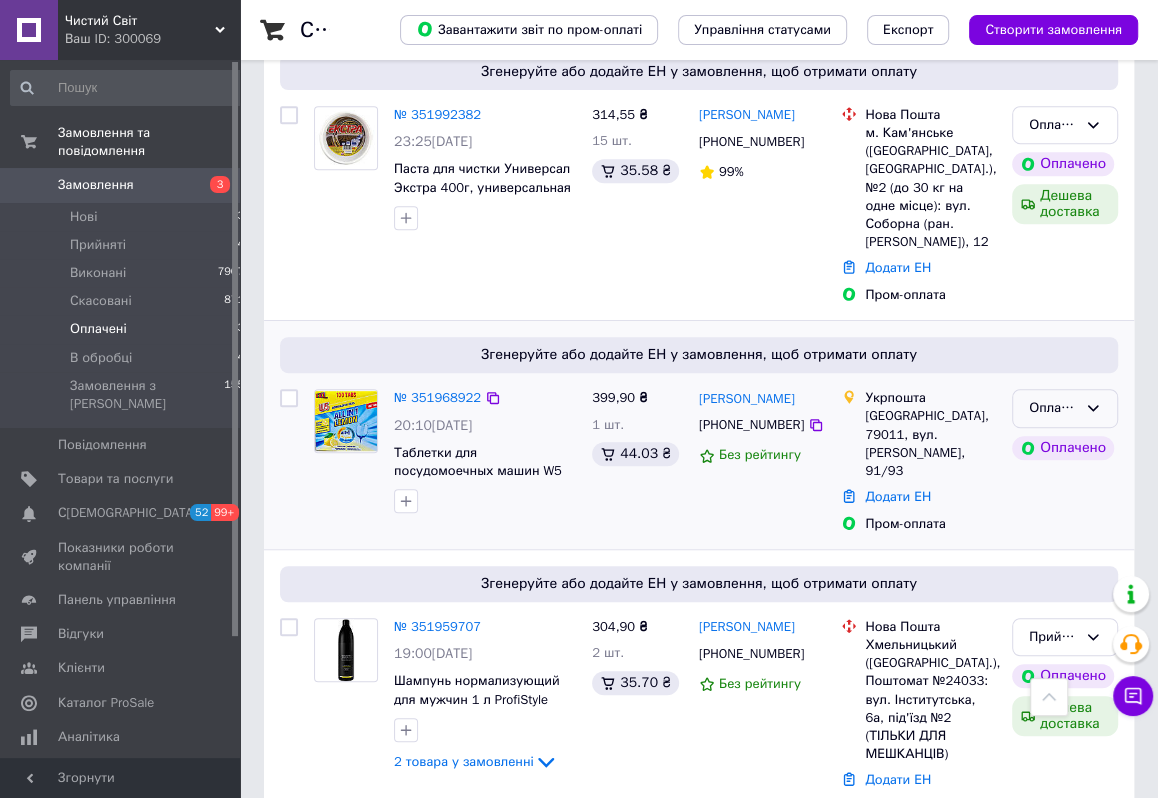 click 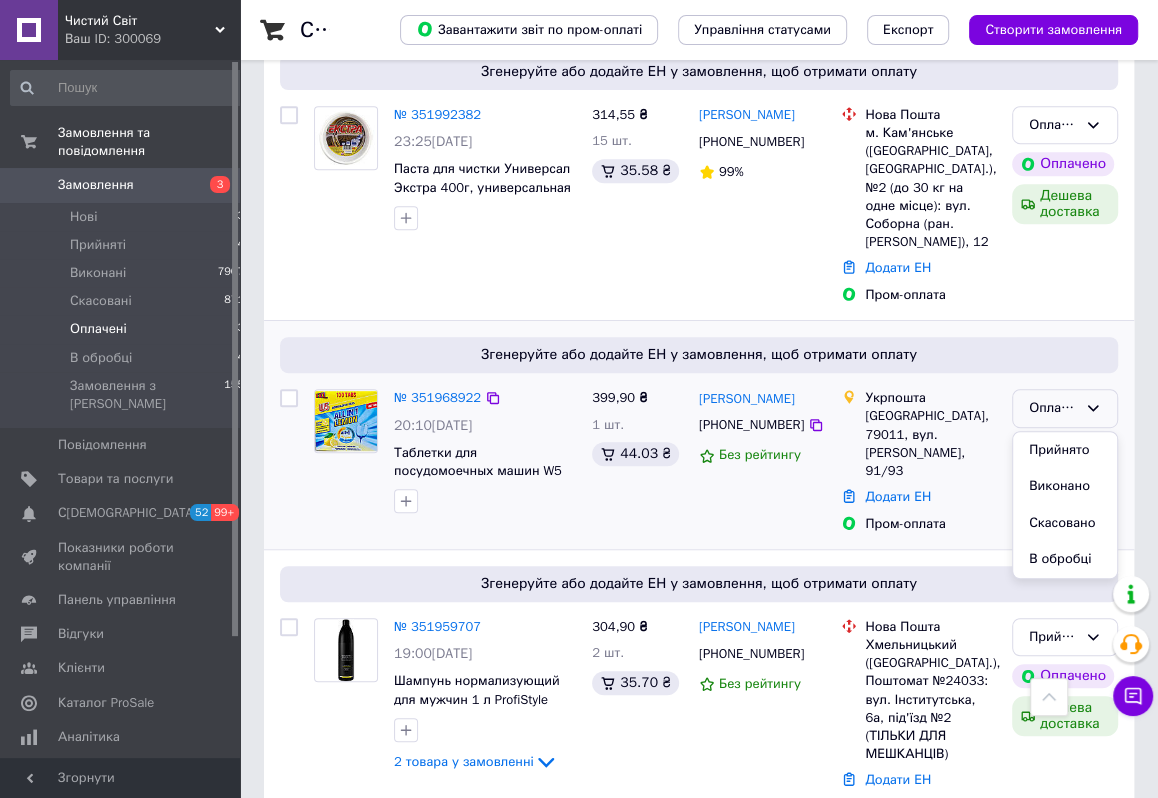 click on "Прийнято" at bounding box center (1065, 450) 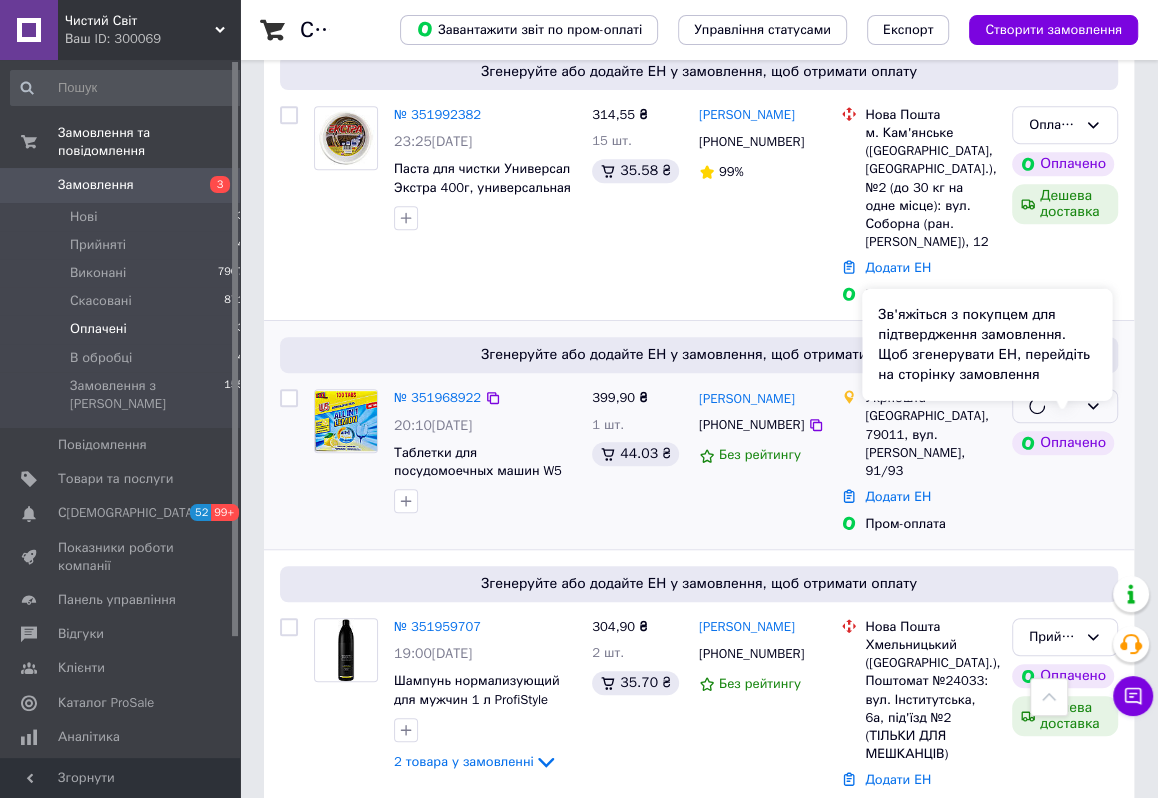 scroll, scrollTop: 258, scrollLeft: 0, axis: vertical 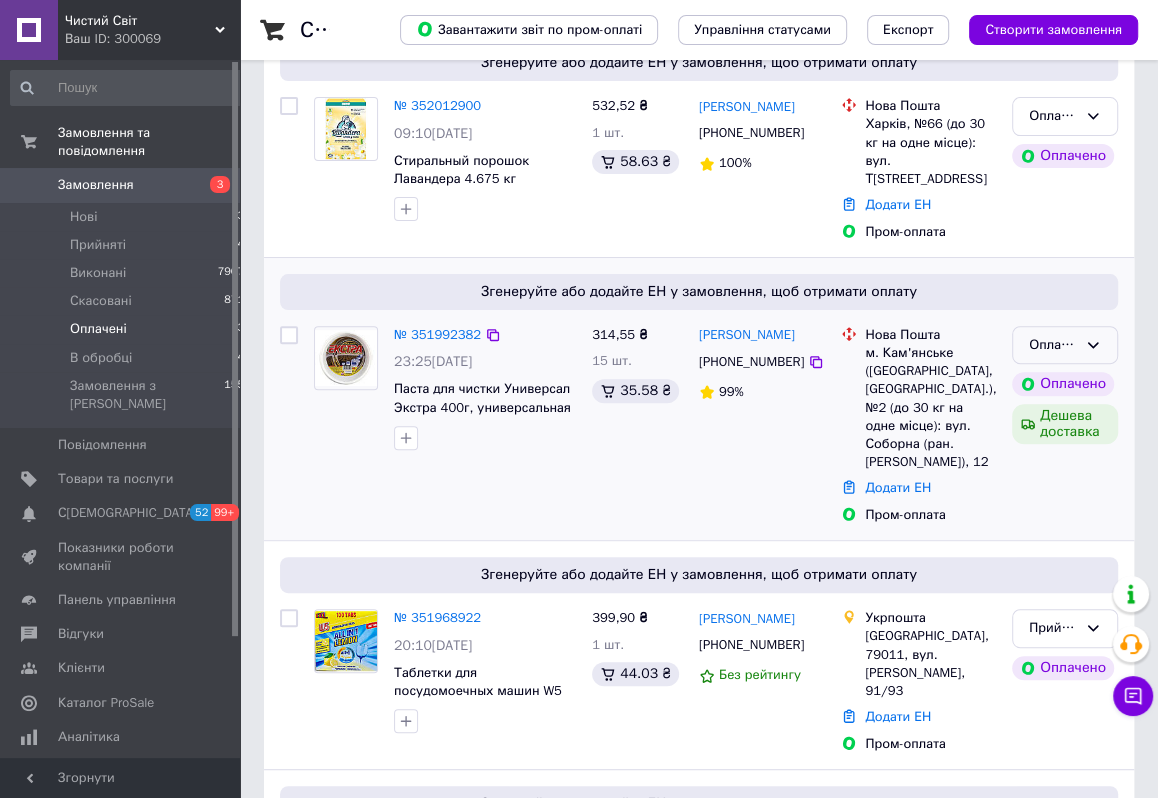 click on "Оплачено" at bounding box center (1053, 345) 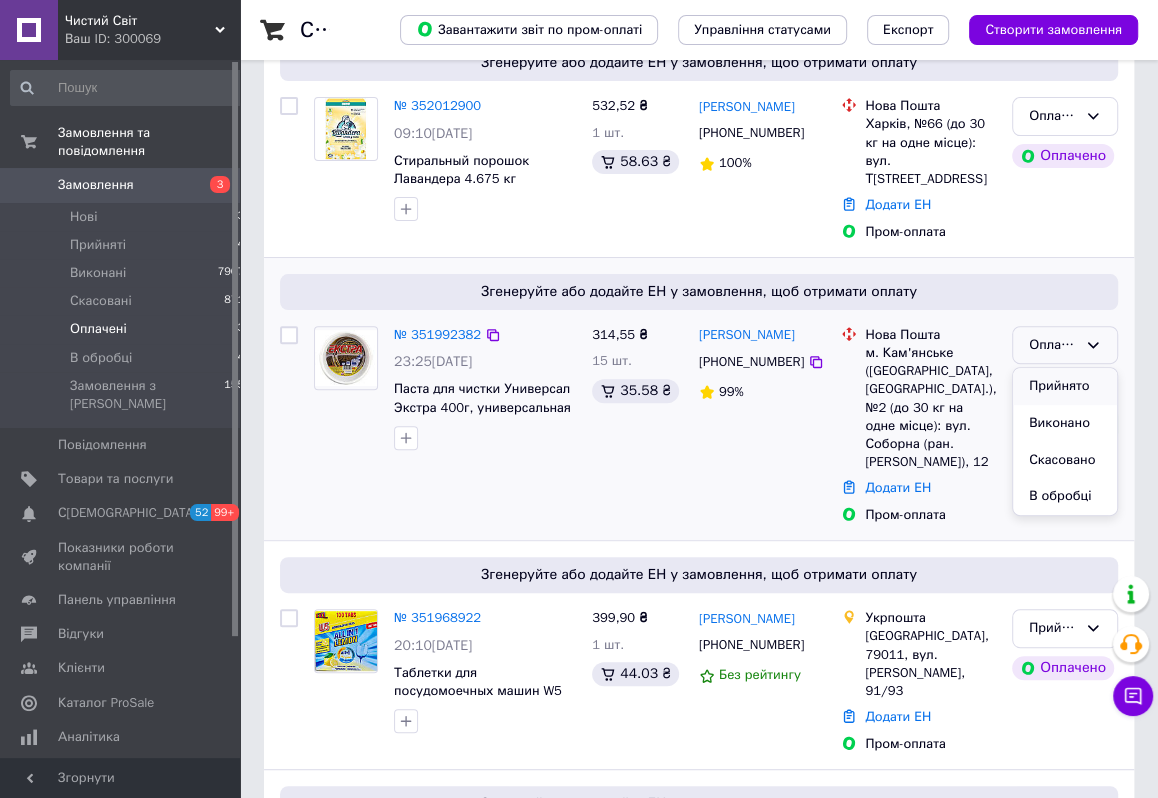 click on "Прийнято" at bounding box center (1065, 386) 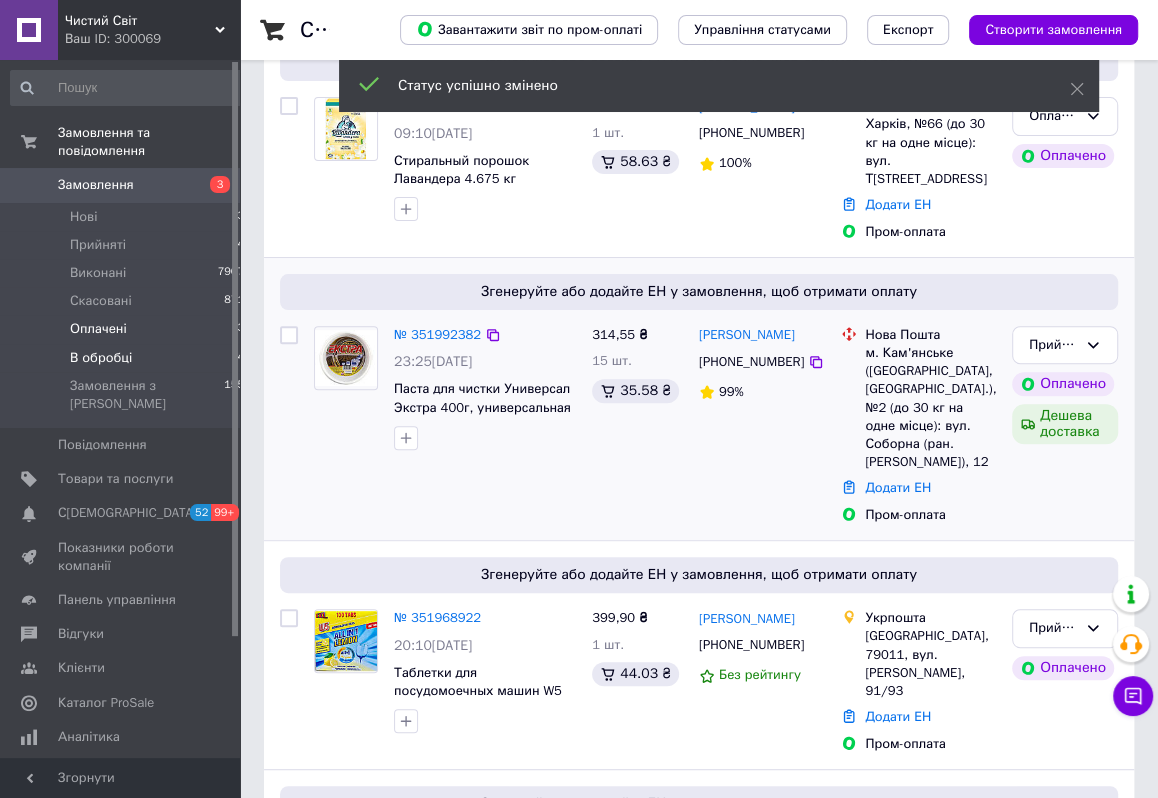 click on "В обробці 4" at bounding box center (128, 358) 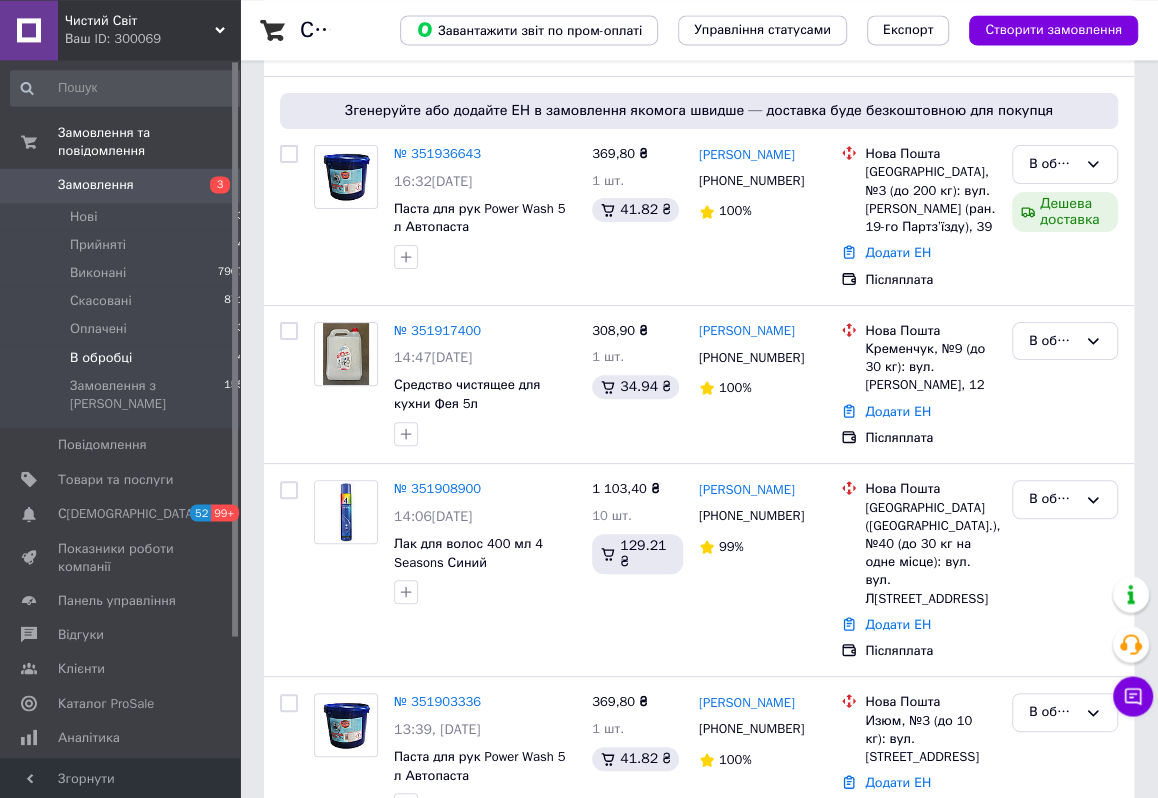 scroll, scrollTop: 231, scrollLeft: 0, axis: vertical 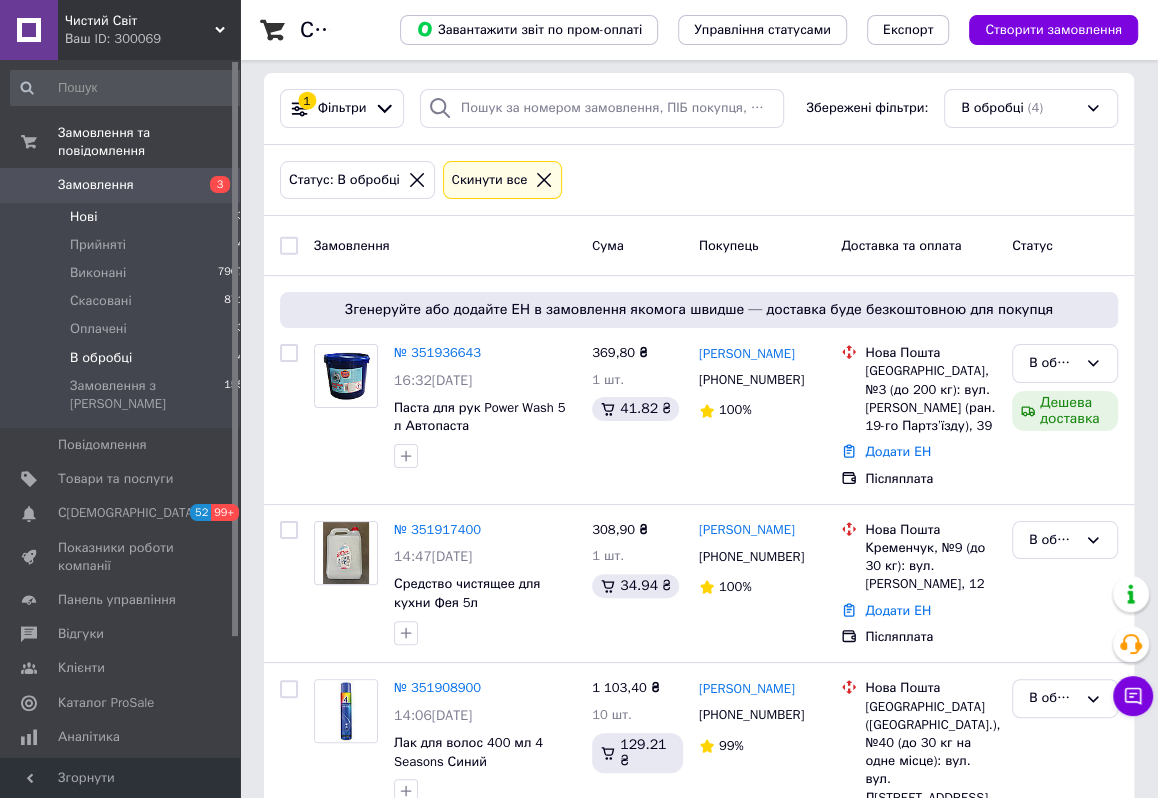 click on "Нові 3" at bounding box center (128, 217) 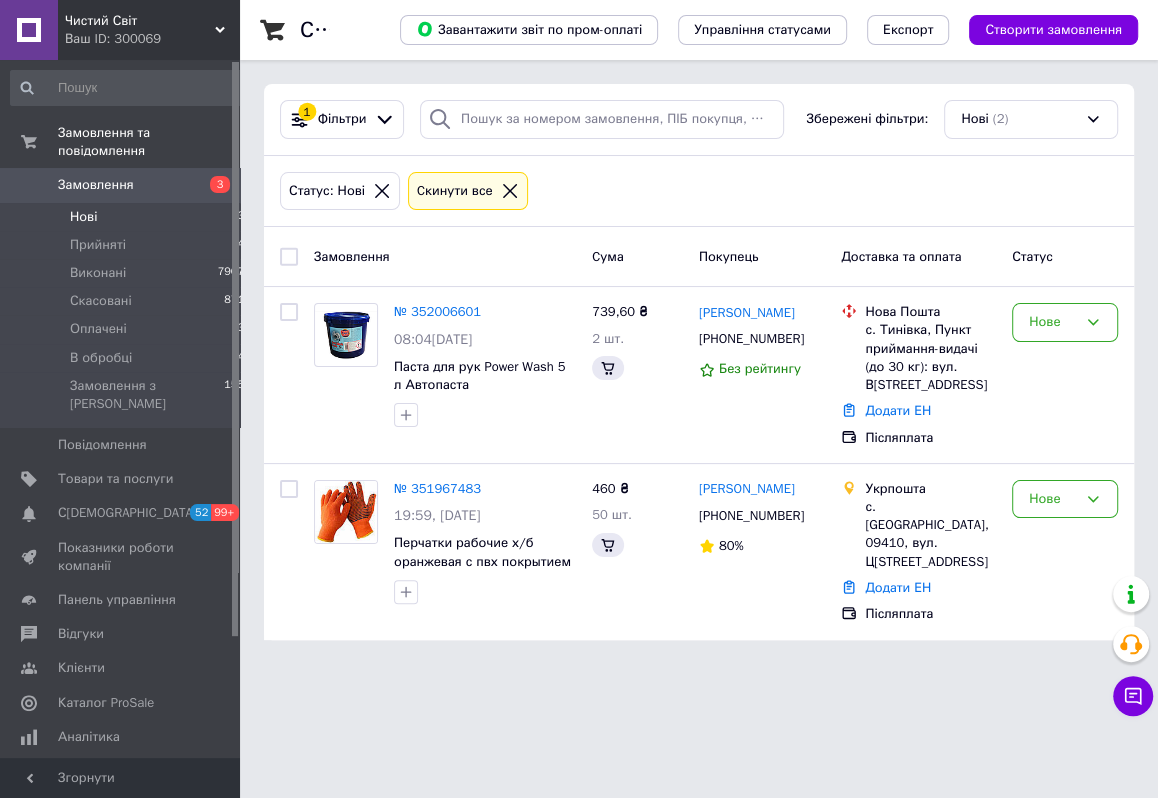 scroll, scrollTop: 0, scrollLeft: 0, axis: both 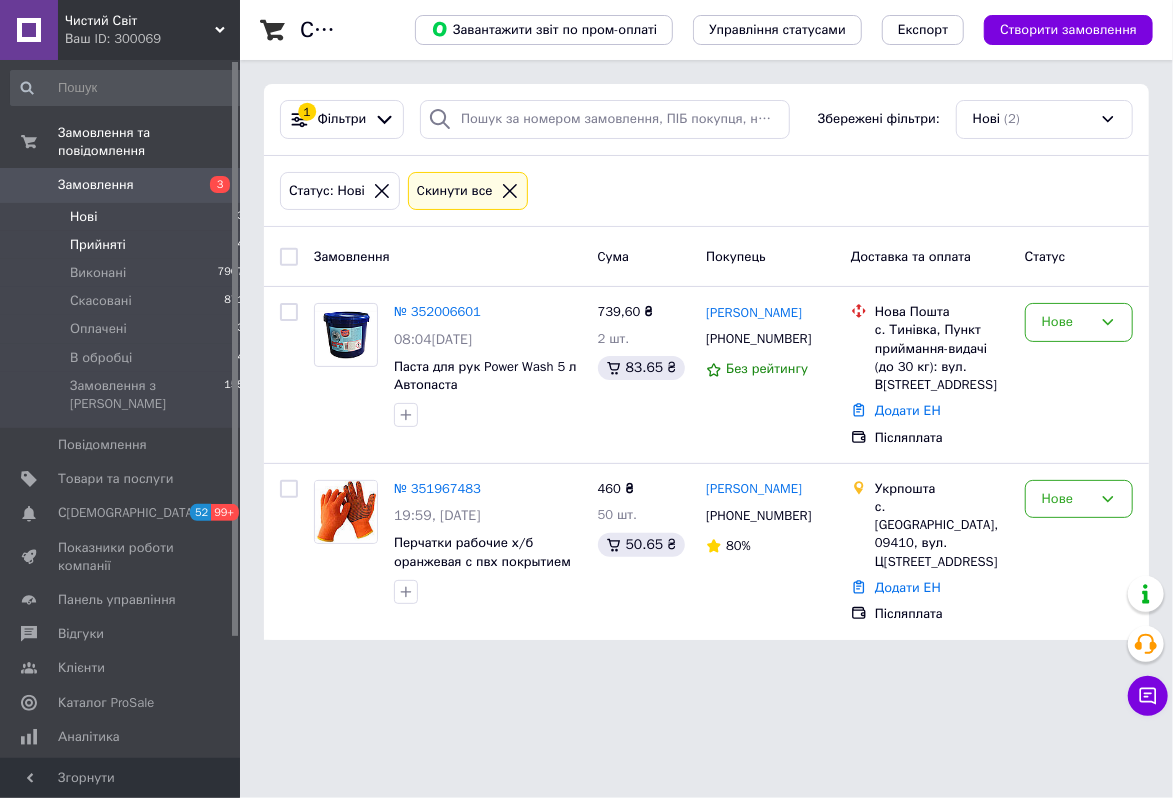 click on "Прийняті 4" at bounding box center (128, 245) 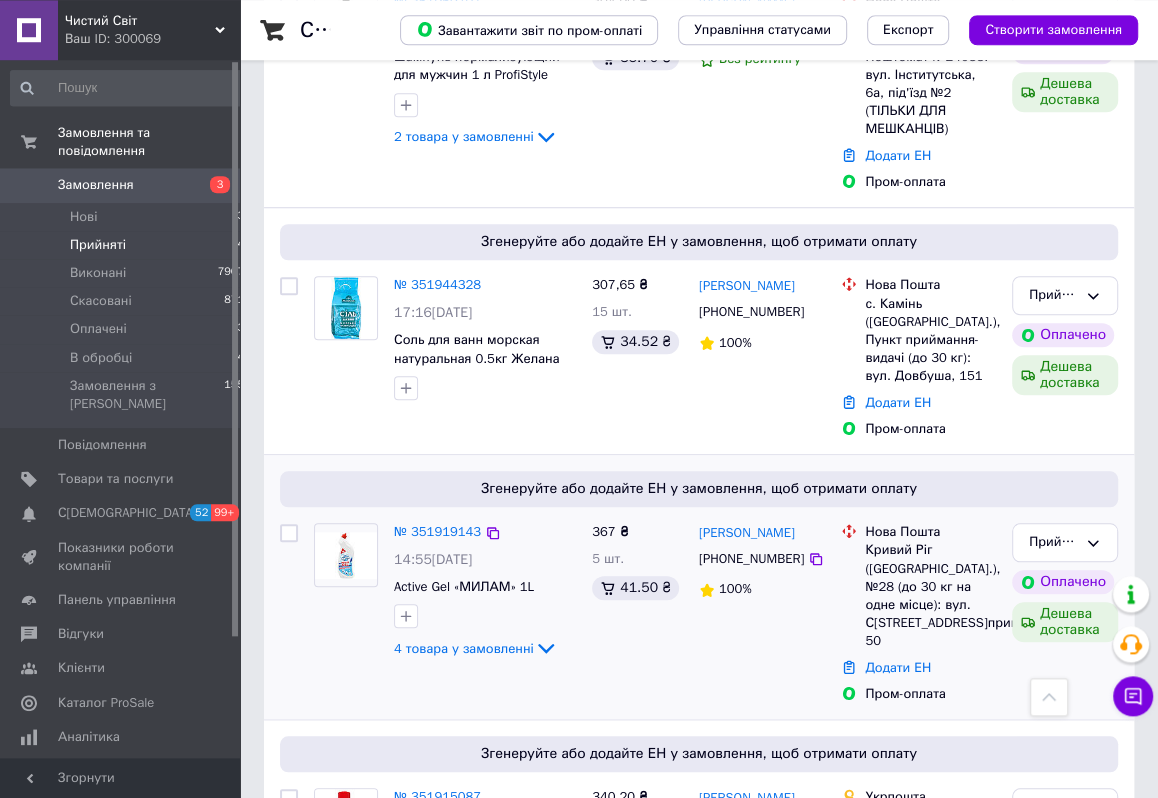 scroll, scrollTop: 770, scrollLeft: 0, axis: vertical 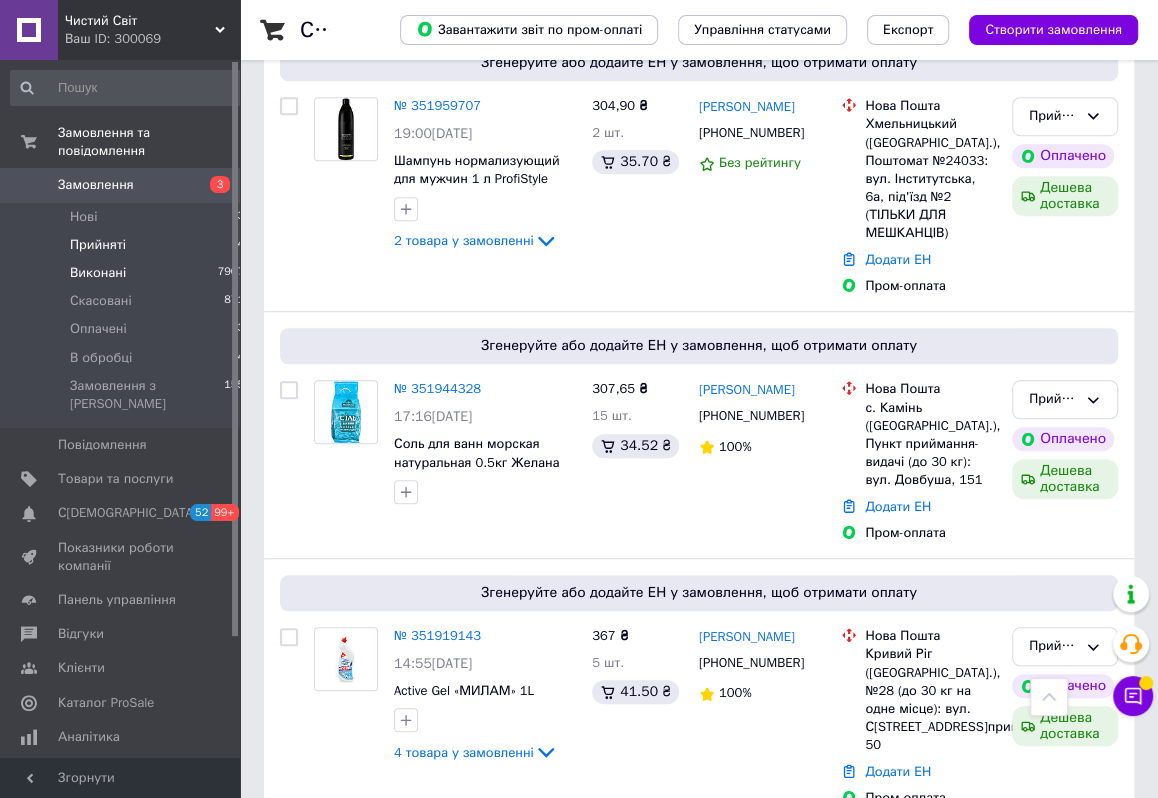 click on "Виконані 7907" at bounding box center [128, 273] 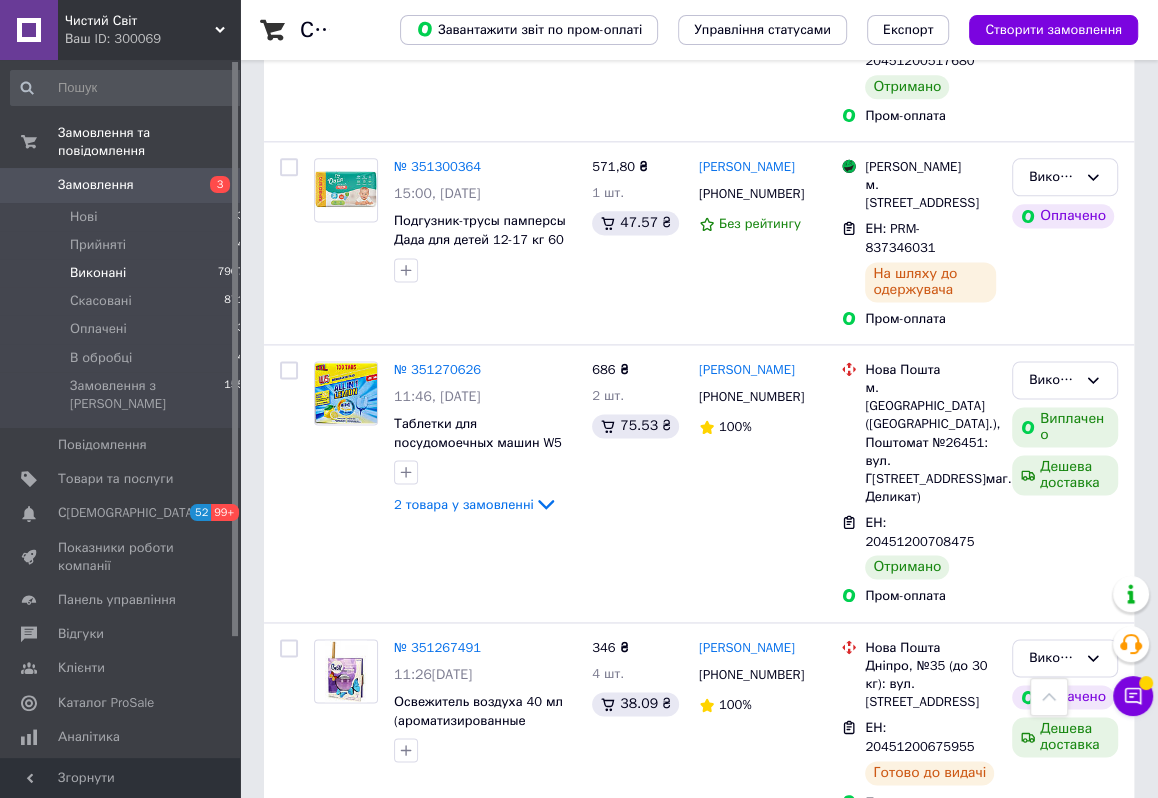 scroll, scrollTop: 10929, scrollLeft: 0, axis: vertical 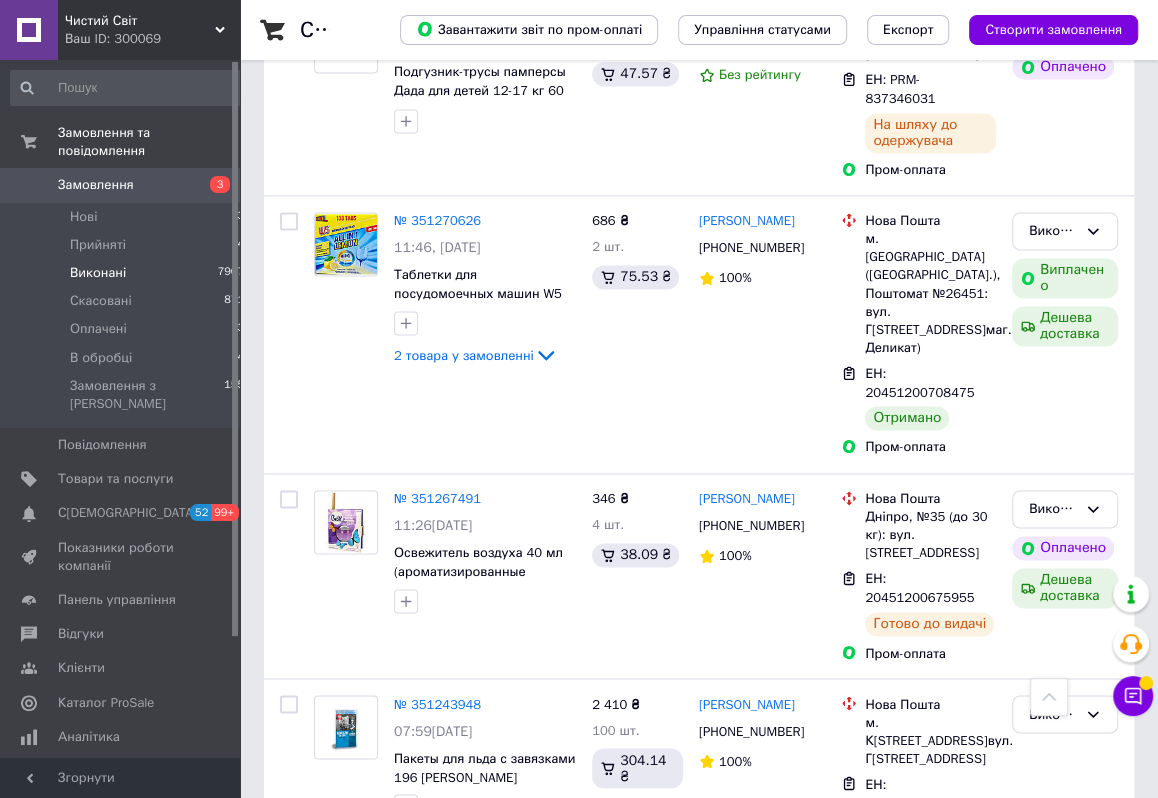 click on "2" at bounding box center [327, 1374] 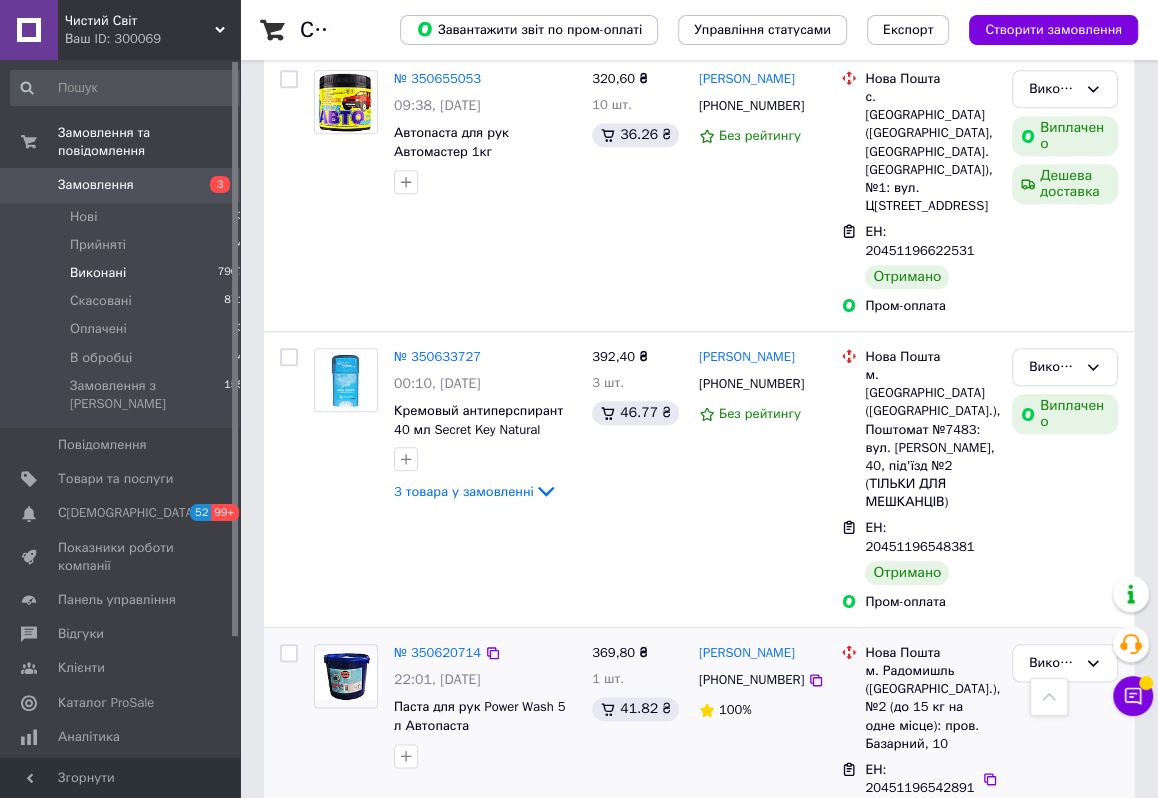 scroll, scrollTop: 10631, scrollLeft: 0, axis: vertical 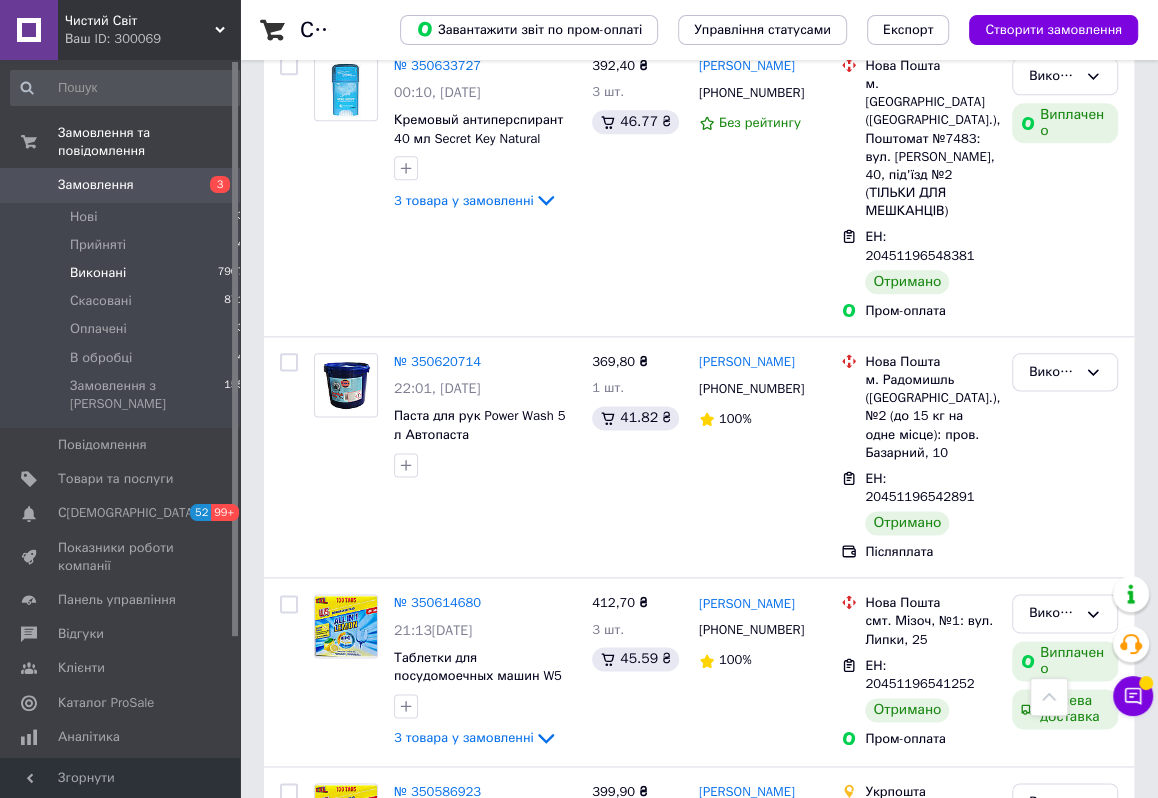 click on "3" at bounding box center [494, 1759] 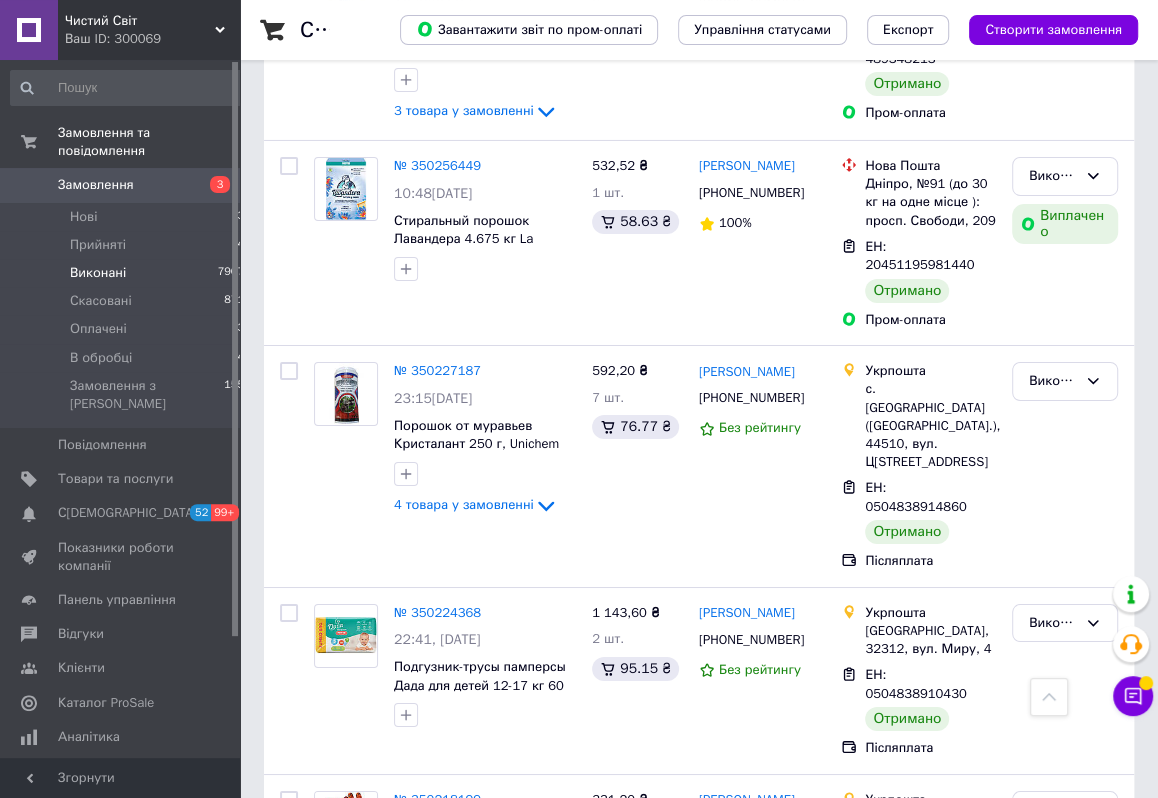 scroll, scrollTop: 4620, scrollLeft: 0, axis: vertical 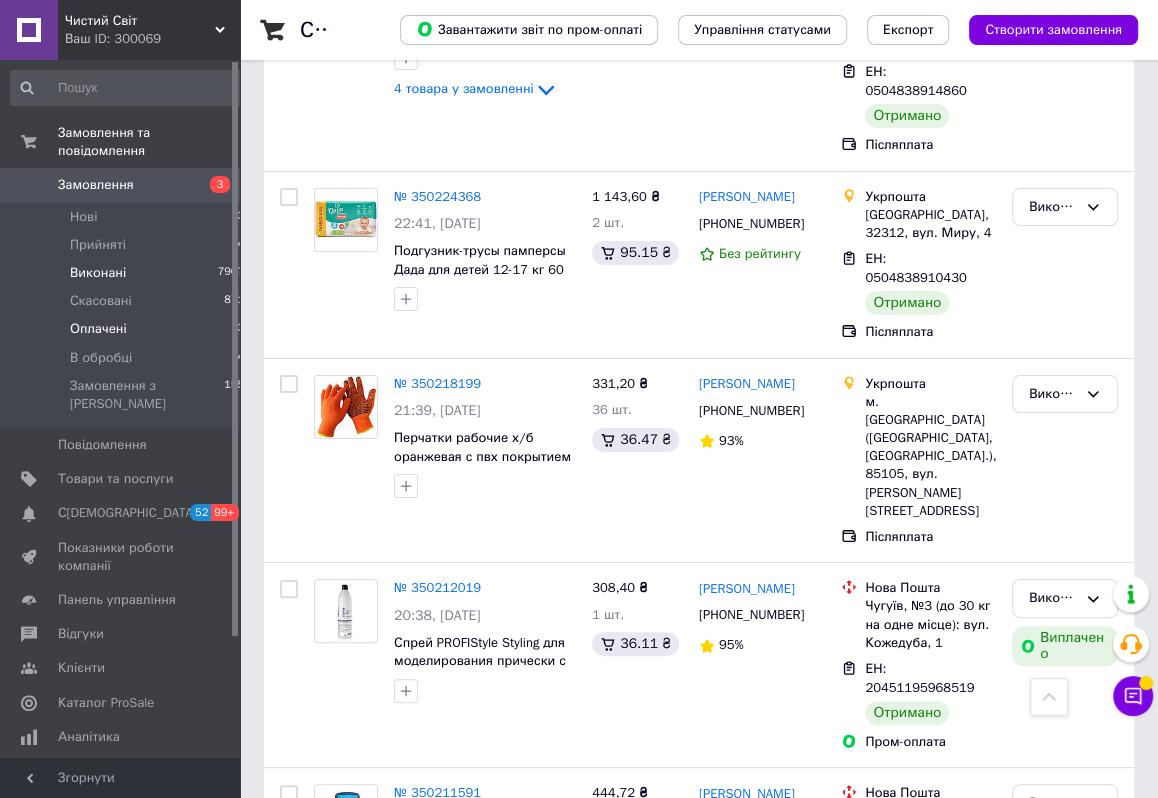 click on "Оплачені 3" at bounding box center (128, 329) 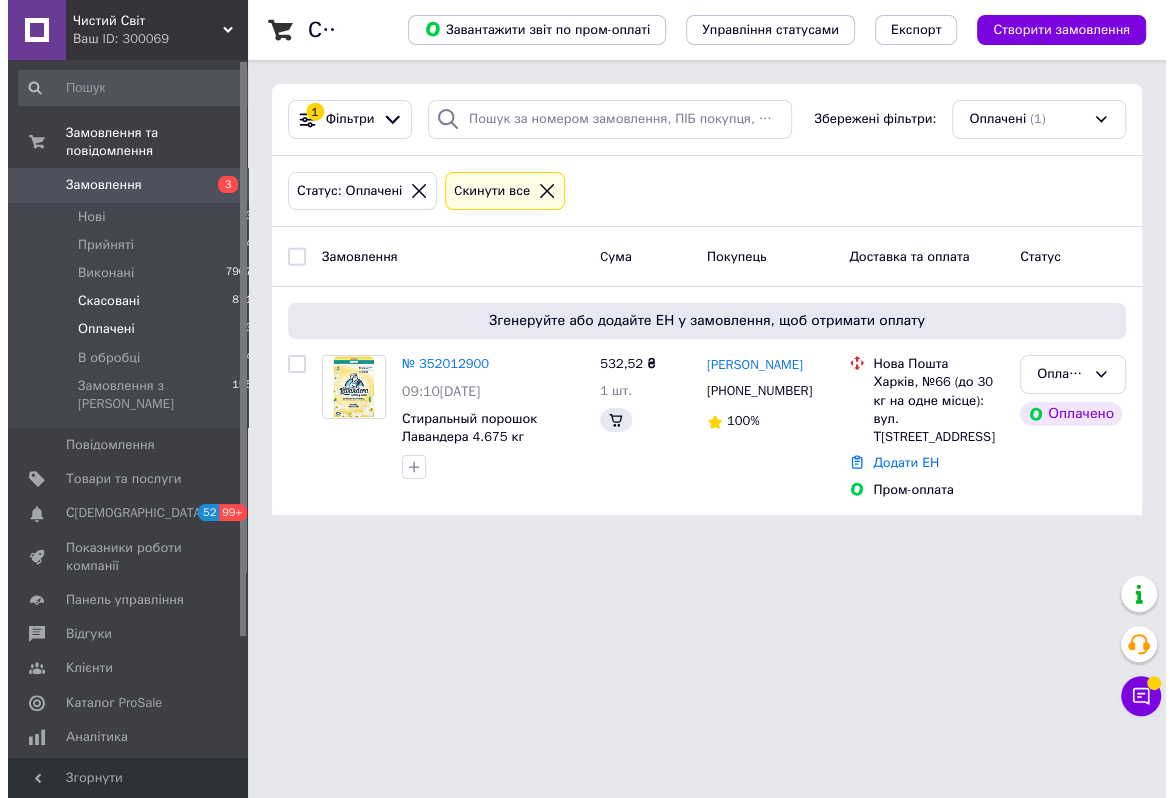 scroll, scrollTop: 0, scrollLeft: 0, axis: both 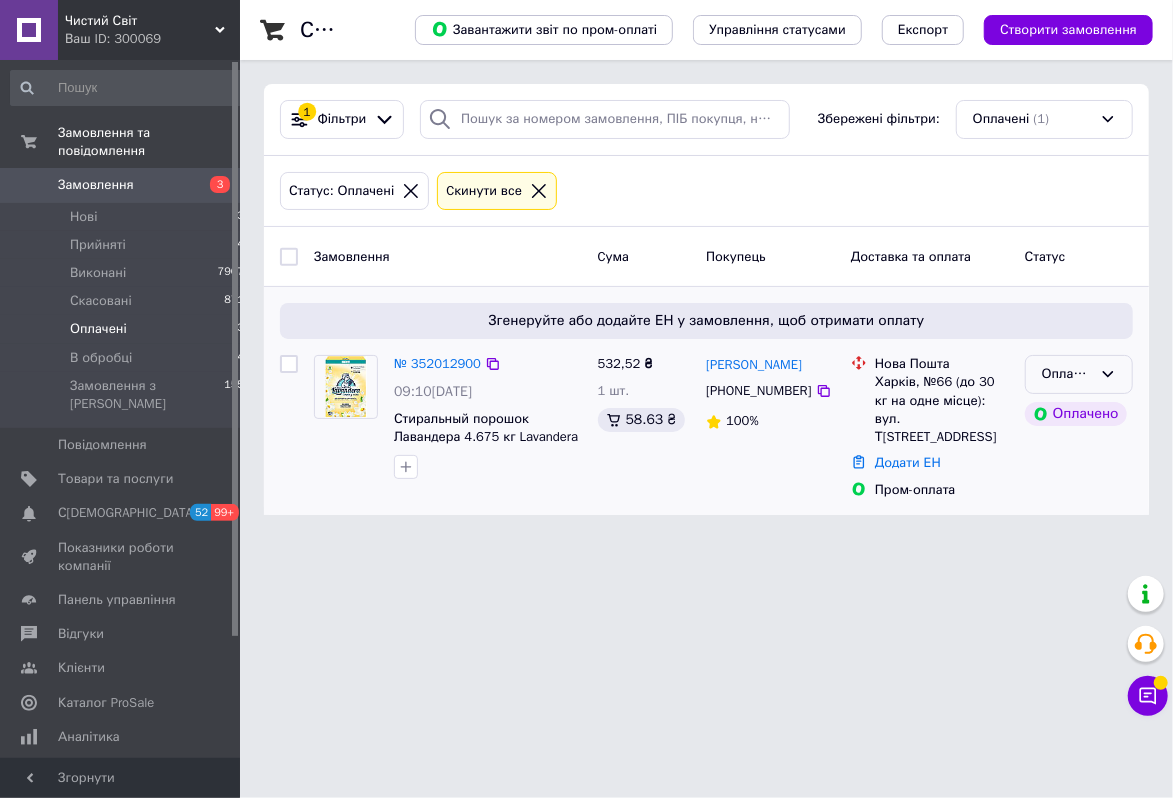 click on "Оплачено" at bounding box center [1067, 374] 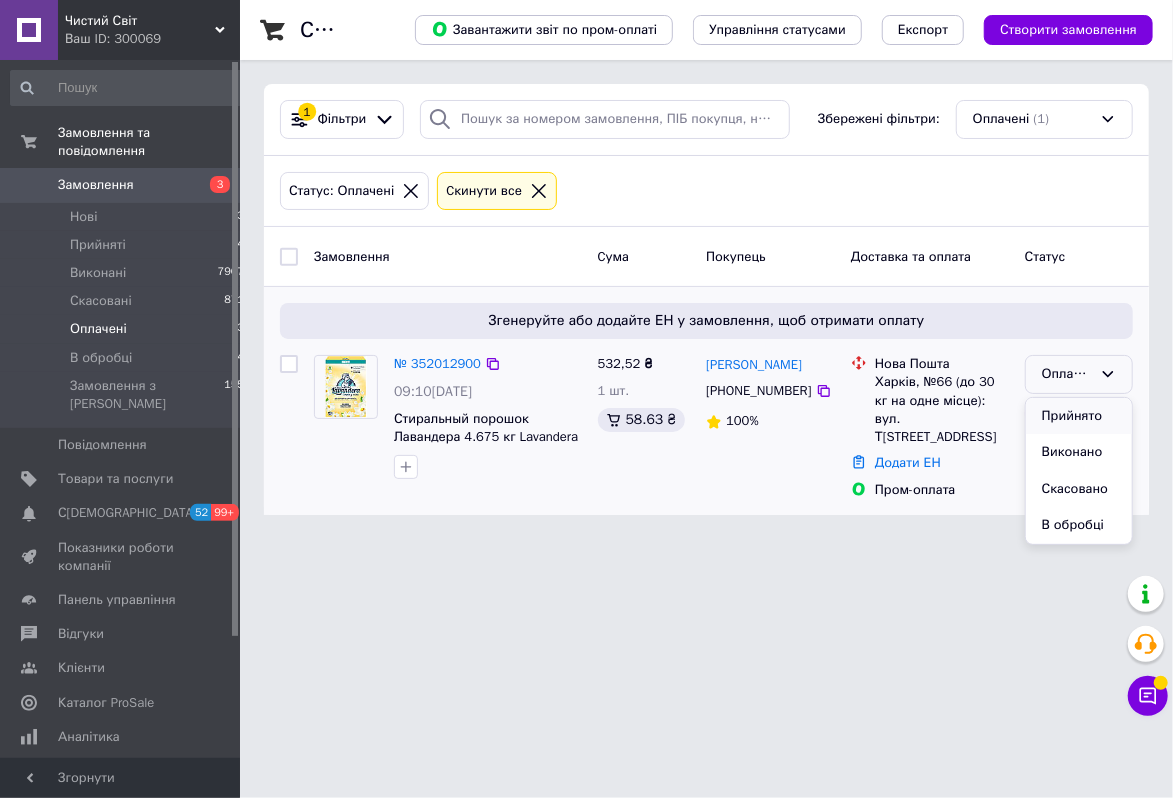 click on "Прийнято" at bounding box center [1079, 416] 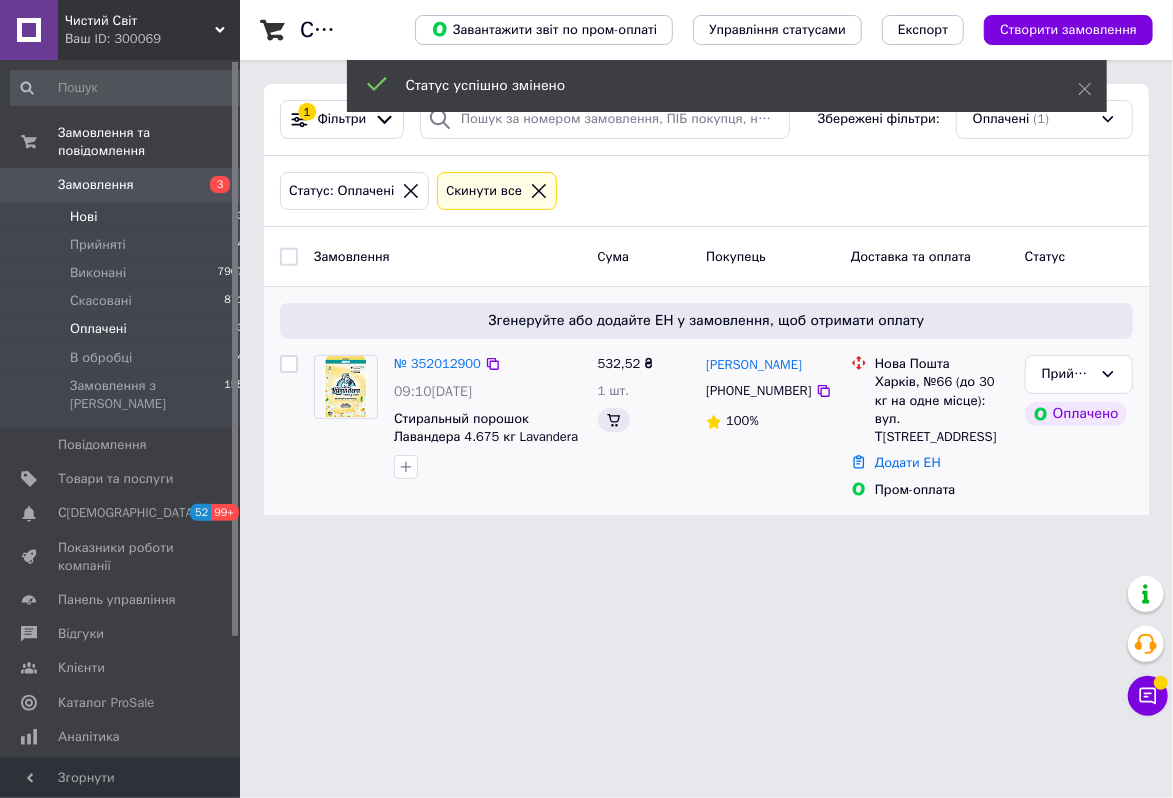 click on "Нові 3" at bounding box center (128, 217) 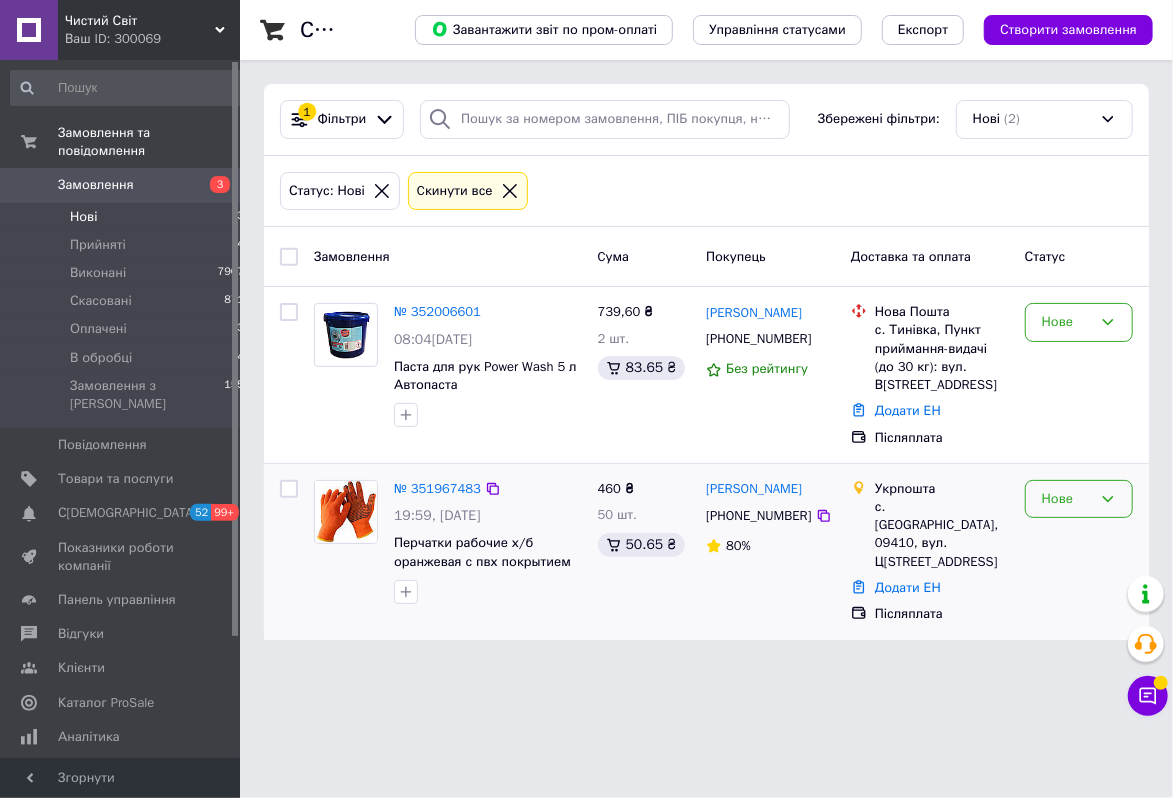 click on "Нове" at bounding box center (1067, 499) 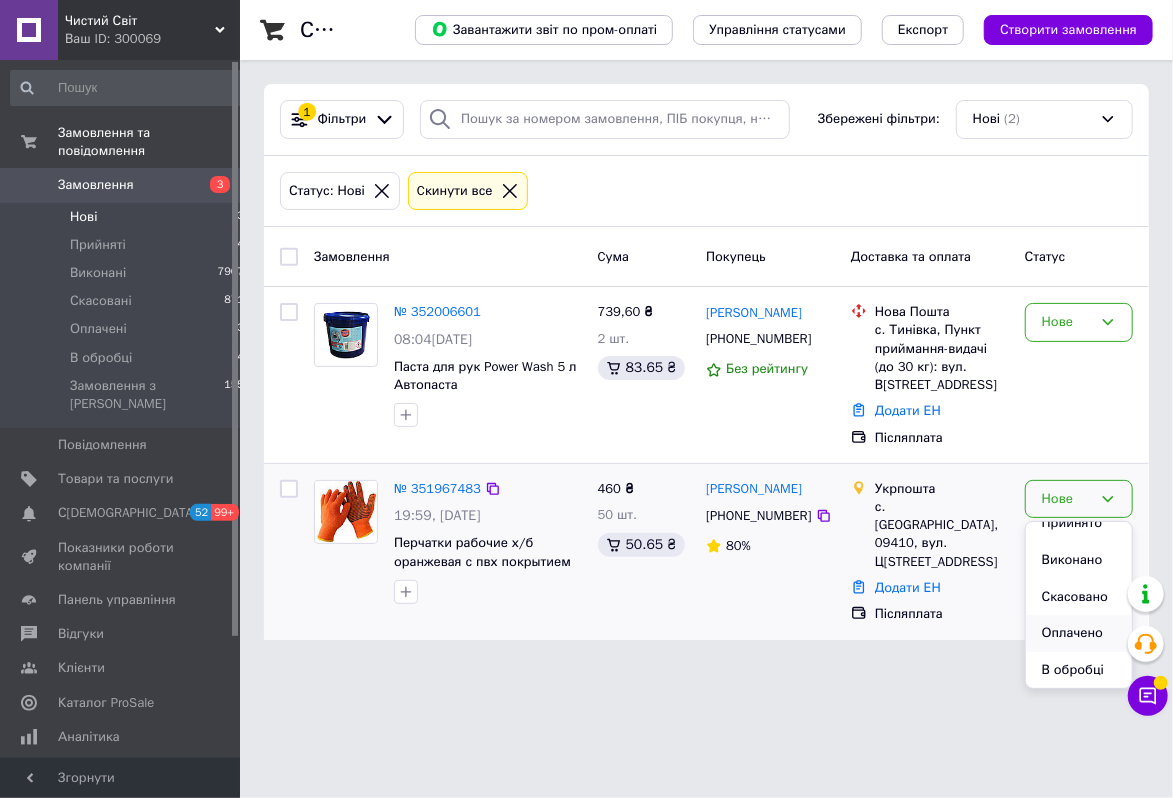scroll, scrollTop: 38, scrollLeft: 0, axis: vertical 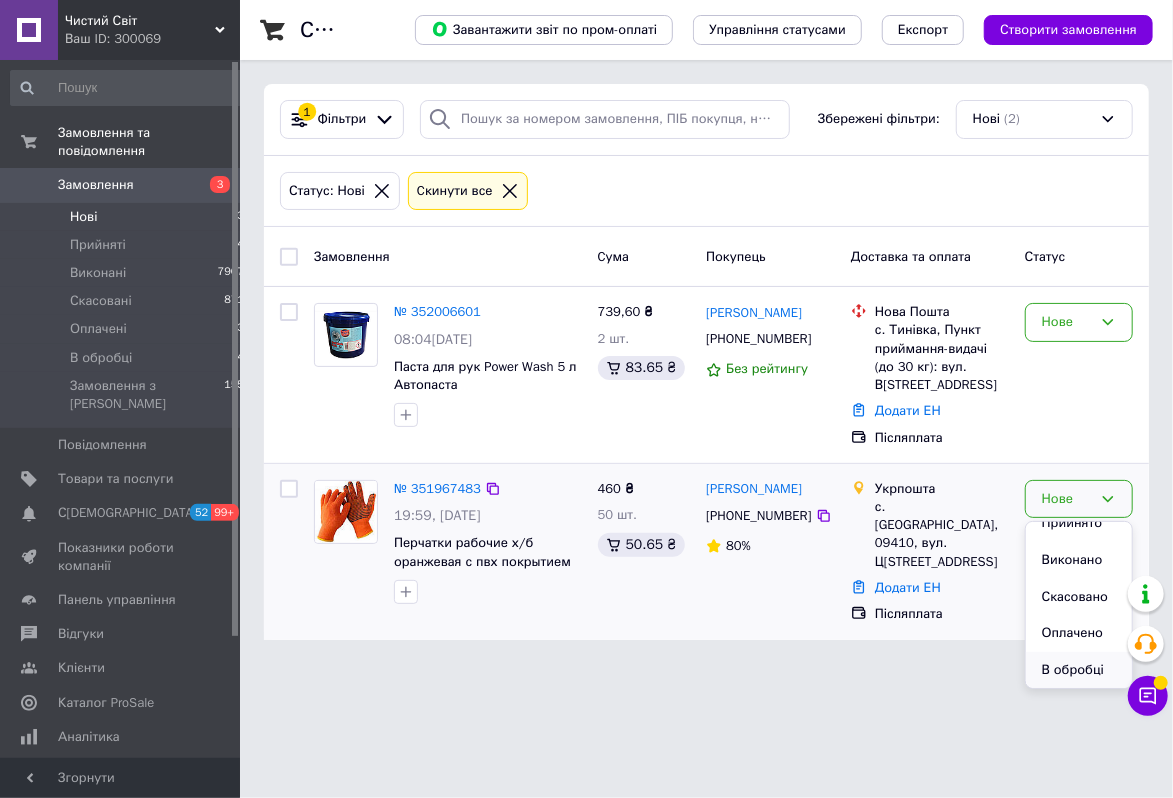 click on "В обробці" at bounding box center (1079, 670) 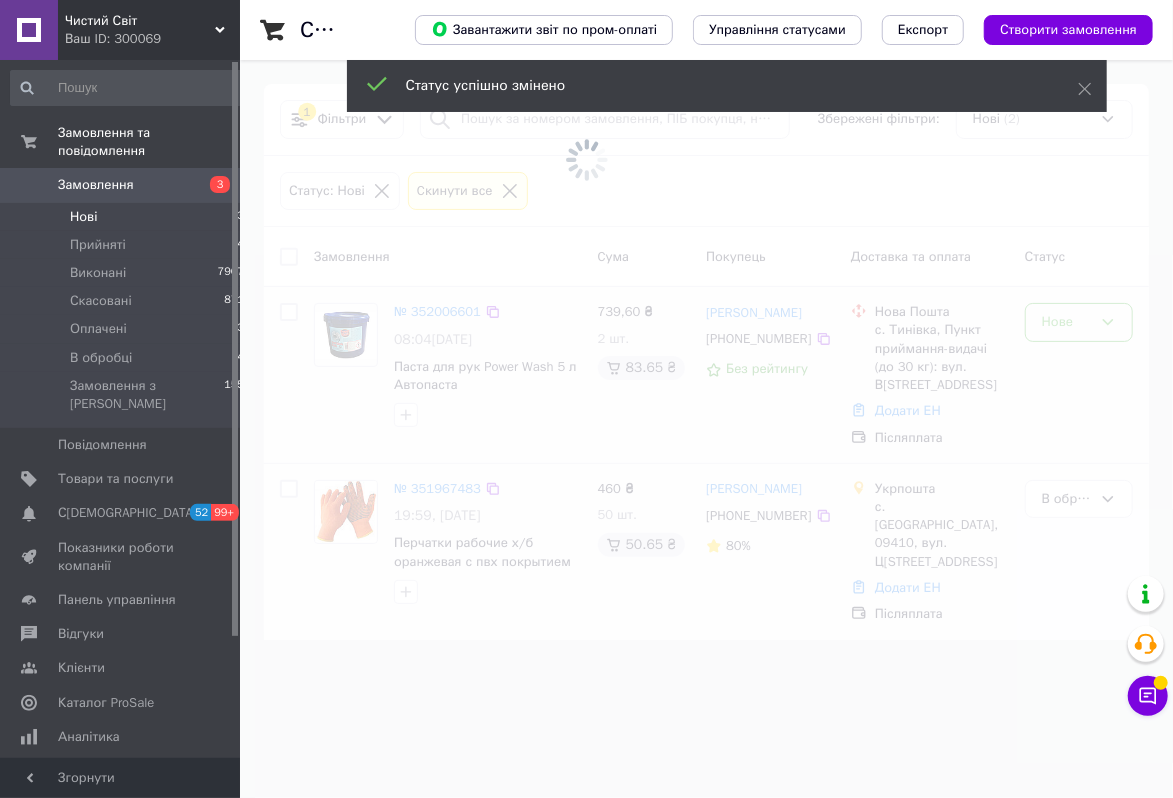 click at bounding box center [586, 399] 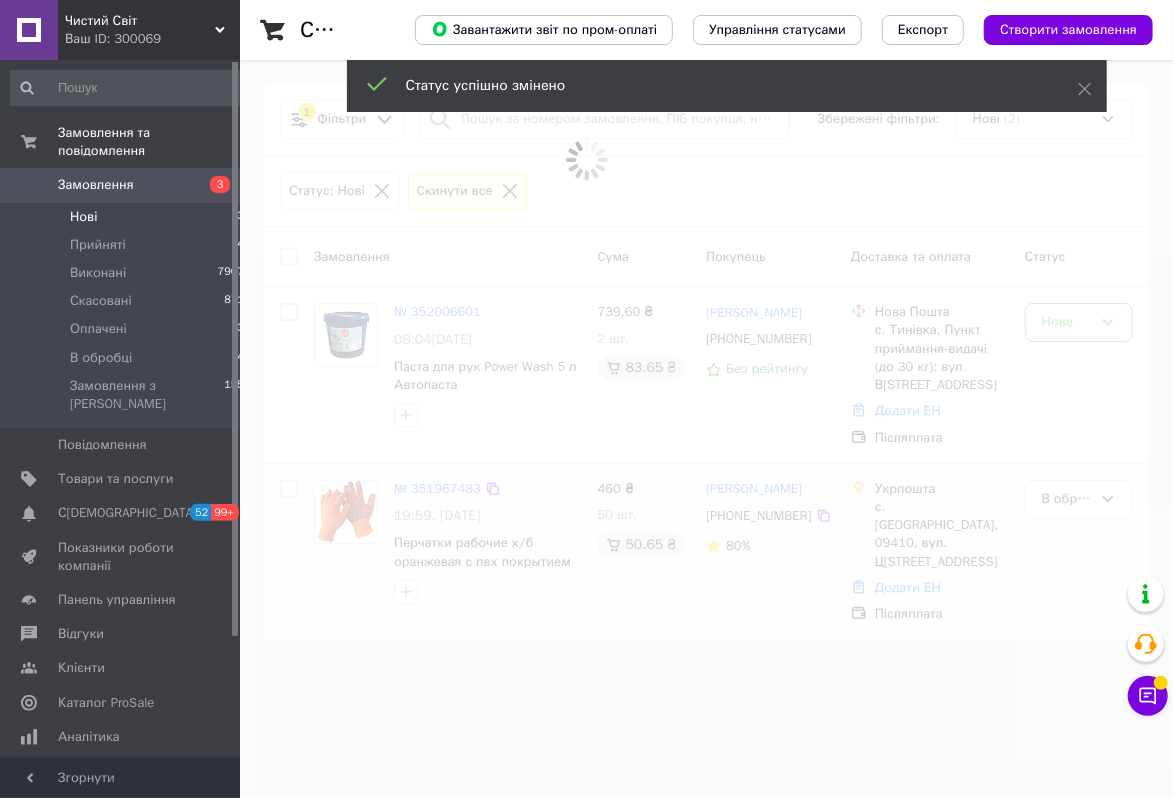 click at bounding box center (586, 399) 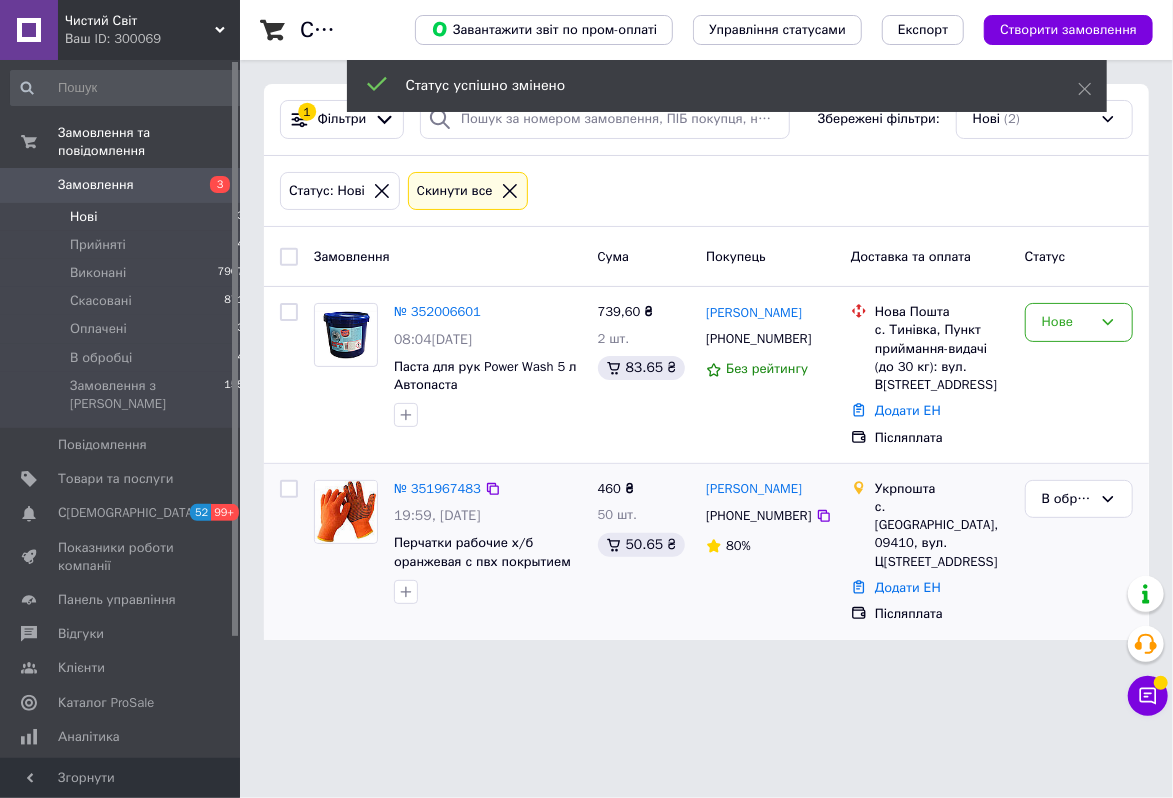 click on "Нове" at bounding box center [1067, 322] 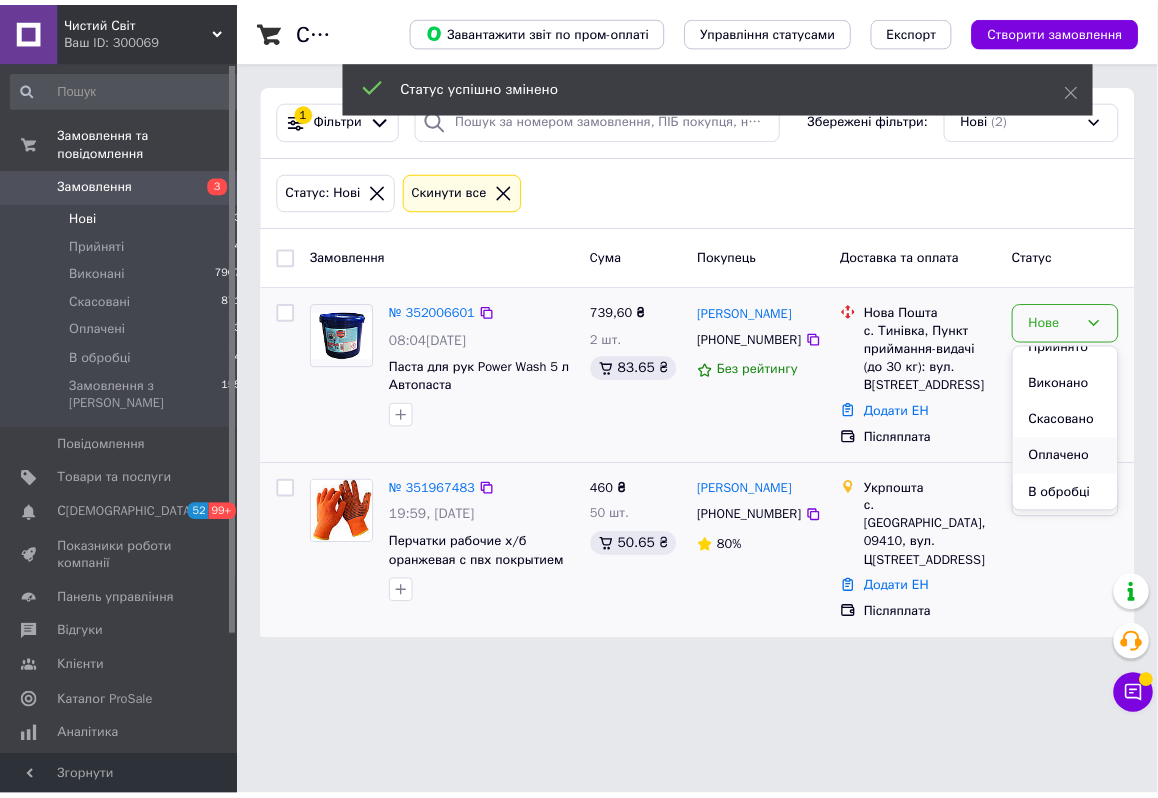 scroll, scrollTop: 38, scrollLeft: 0, axis: vertical 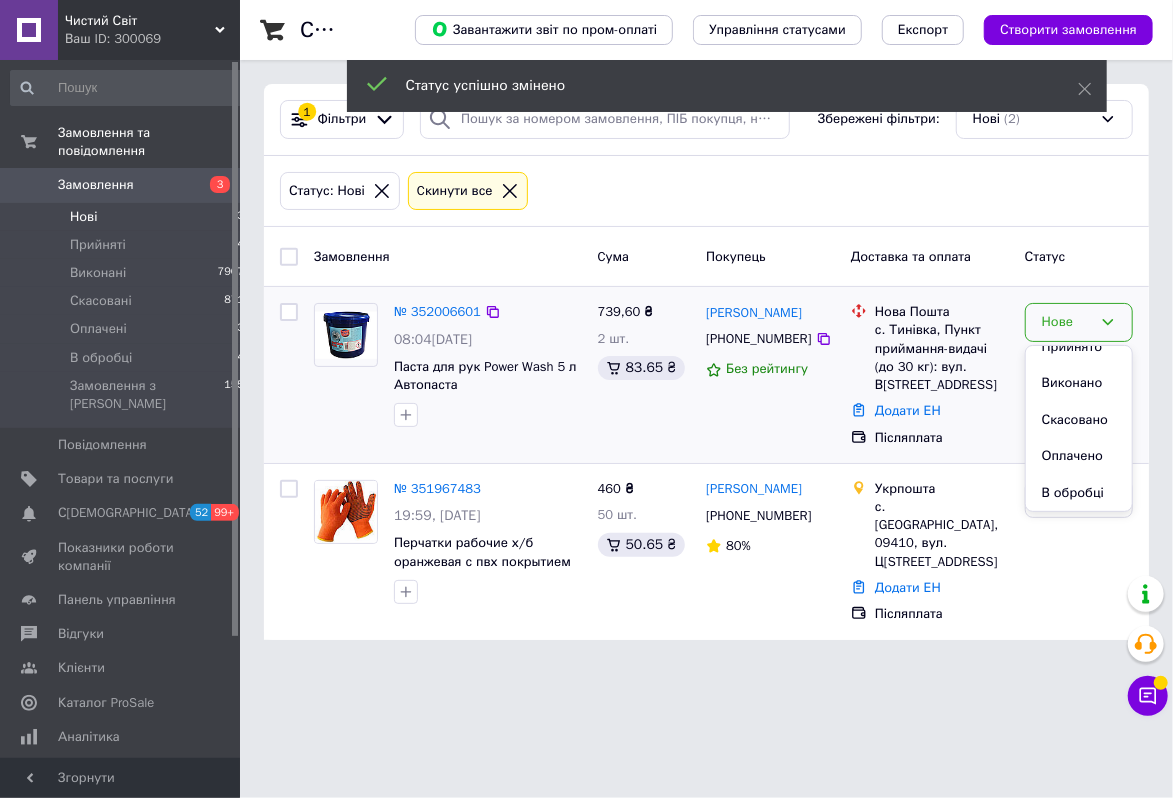 click on "Замовлення Cума Покупець Доставка та оплата Статус № 352006601 08:04[DATE] Паста для рук Power Wash 5 л Автопаста 739,60 ₴ 2 шт. 83.65 ₴ [PERSON_NAME] [PHONE_NUMBER] Без рейтингу Нова Пошта с. Тинівка, Пункт приймання-видачі (до 30 кг): вул. Вишнева, 2 Додати ЕН Післяплата [GEOGRAPHIC_DATA] Виконано Скасовано Оплачено В обробці № 351967483 19:59[DATE] [GEOGRAPHIC_DATA] рабочие х/б оранжевая с пвх покрытием 12шт- минимальный заказ (упаковка) 460 ₴ 50 шт. 50.65 ₴ [PERSON_NAME] [PHONE_NUMBER] 80% Укрпошта с. [GEOGRAPHIC_DATA], 09410, вул. [STREET_ADDRESS] Додати ЕН Післяплата В обробці" at bounding box center [706, 433] 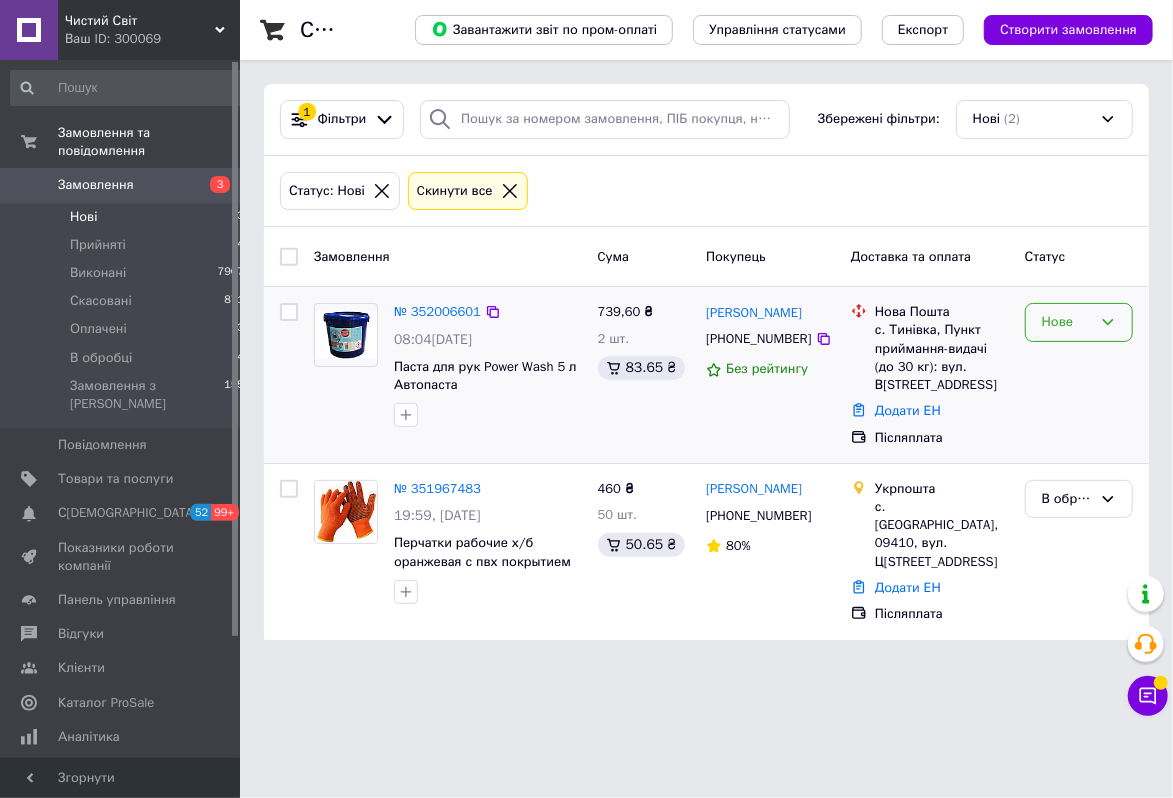 click on "Нове" at bounding box center [1079, 322] 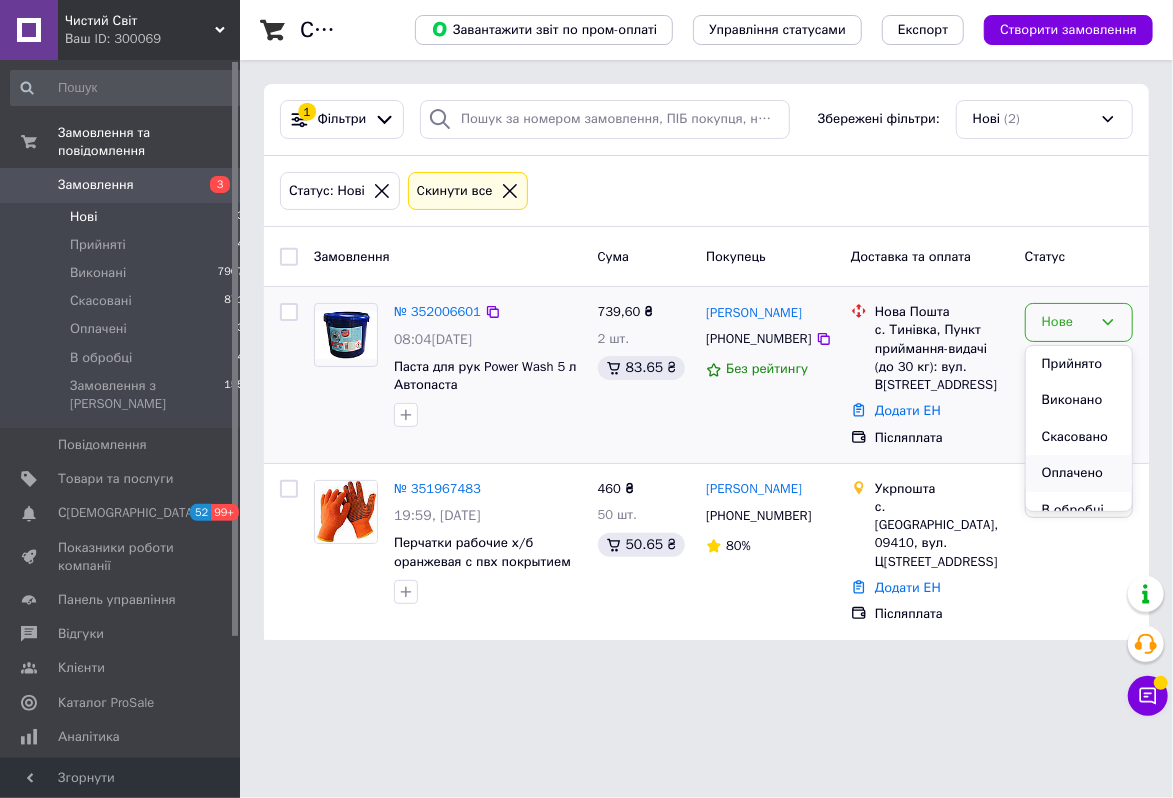 click on "Оплачено" at bounding box center (1079, 473) 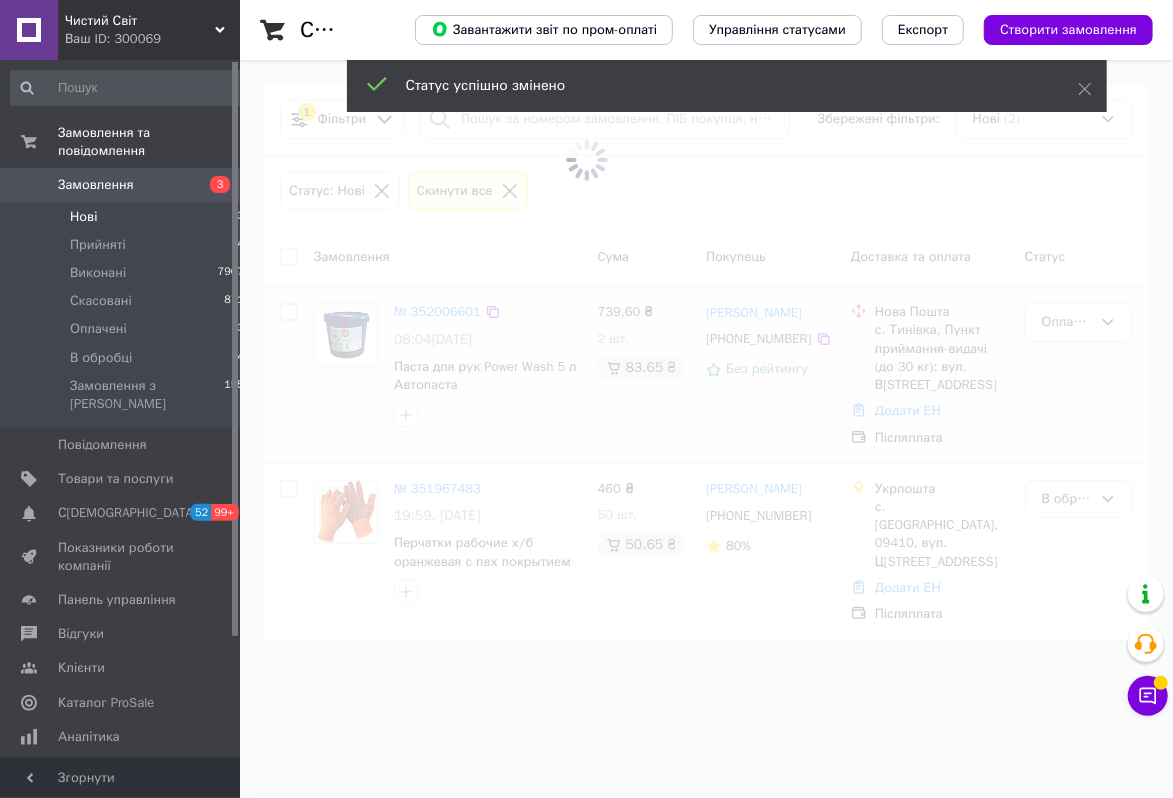 click at bounding box center (586, 159) 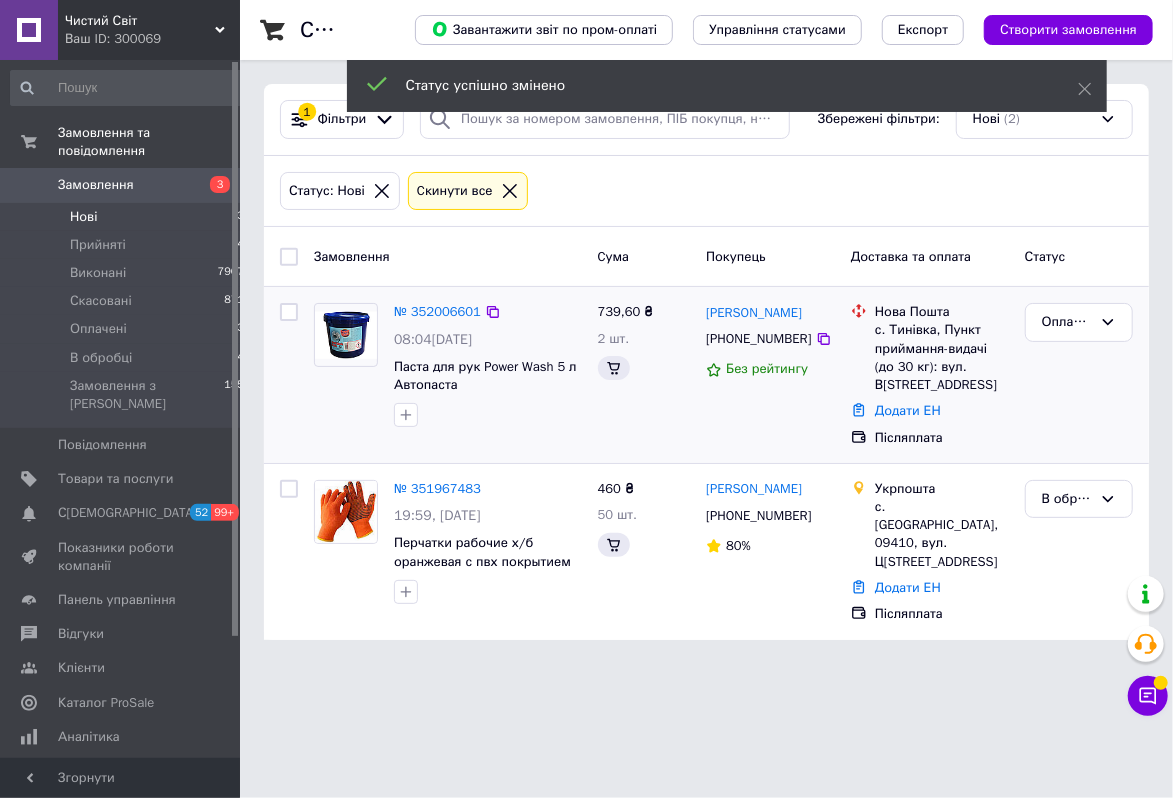 click on "Оплачено" at bounding box center (1067, 322) 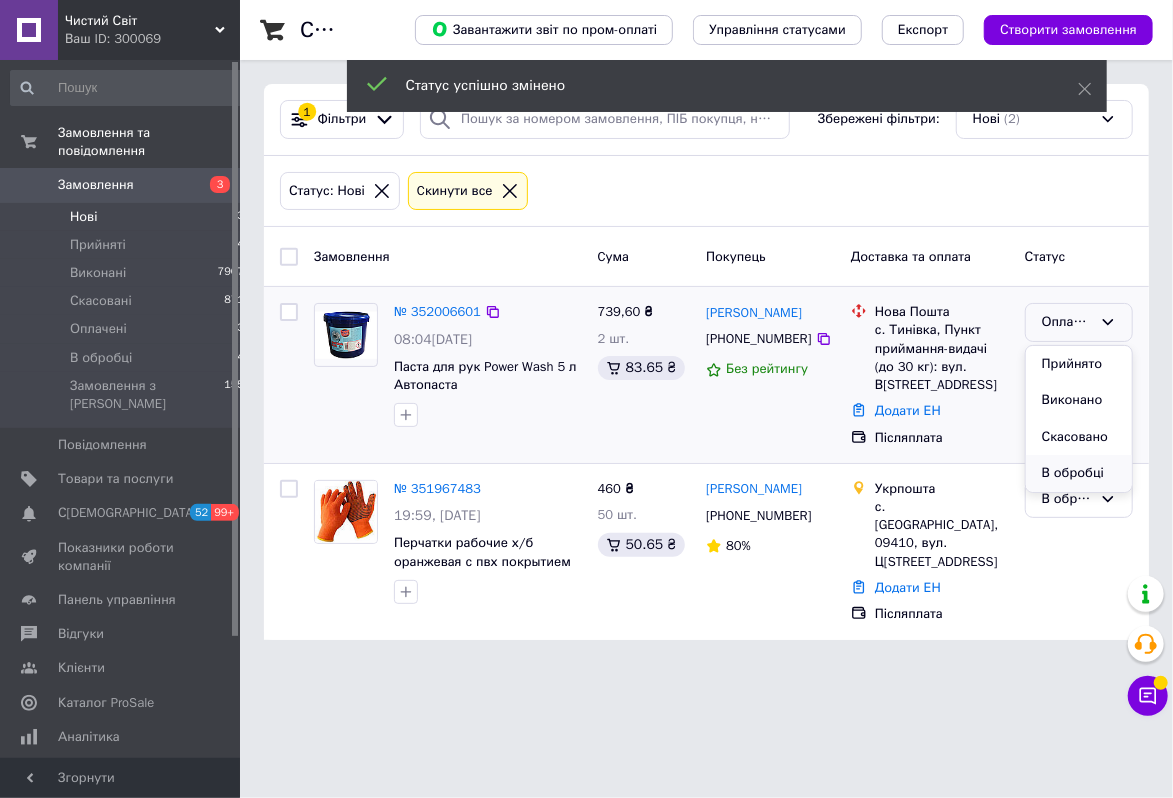 click on "В обробці" at bounding box center (1079, 473) 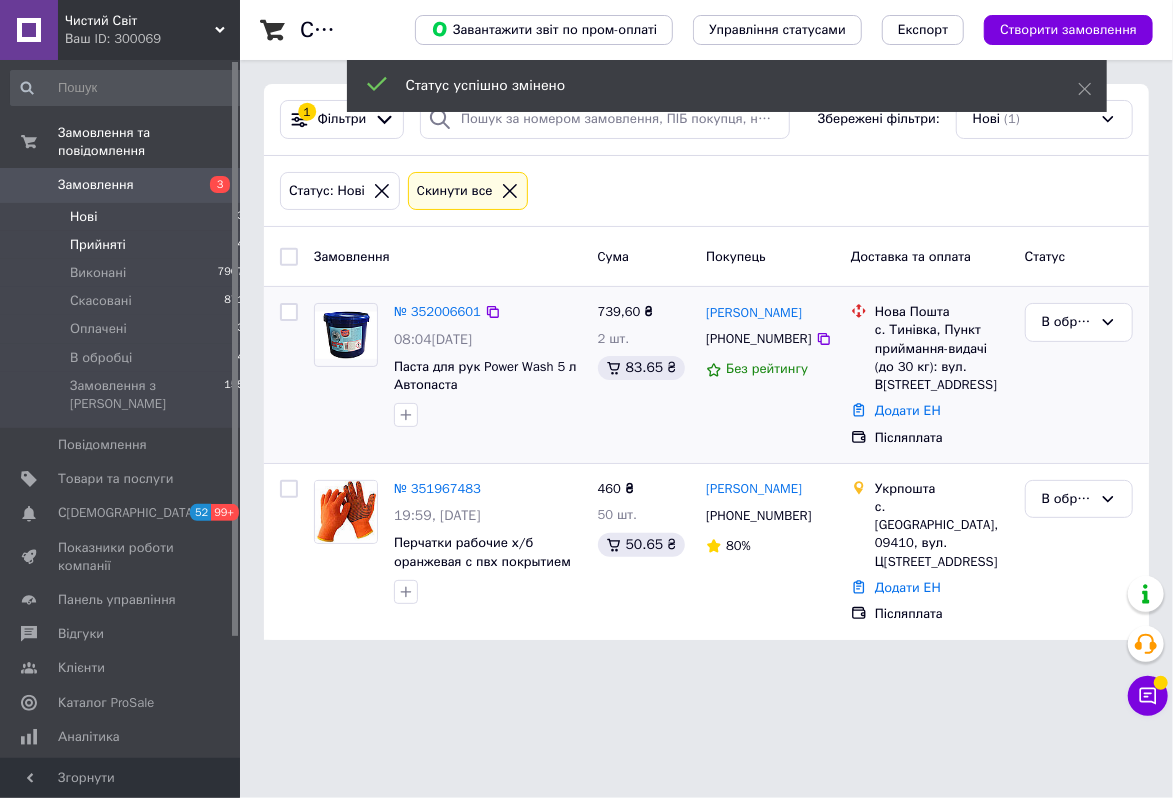 click on "Прийняті 4" at bounding box center [128, 245] 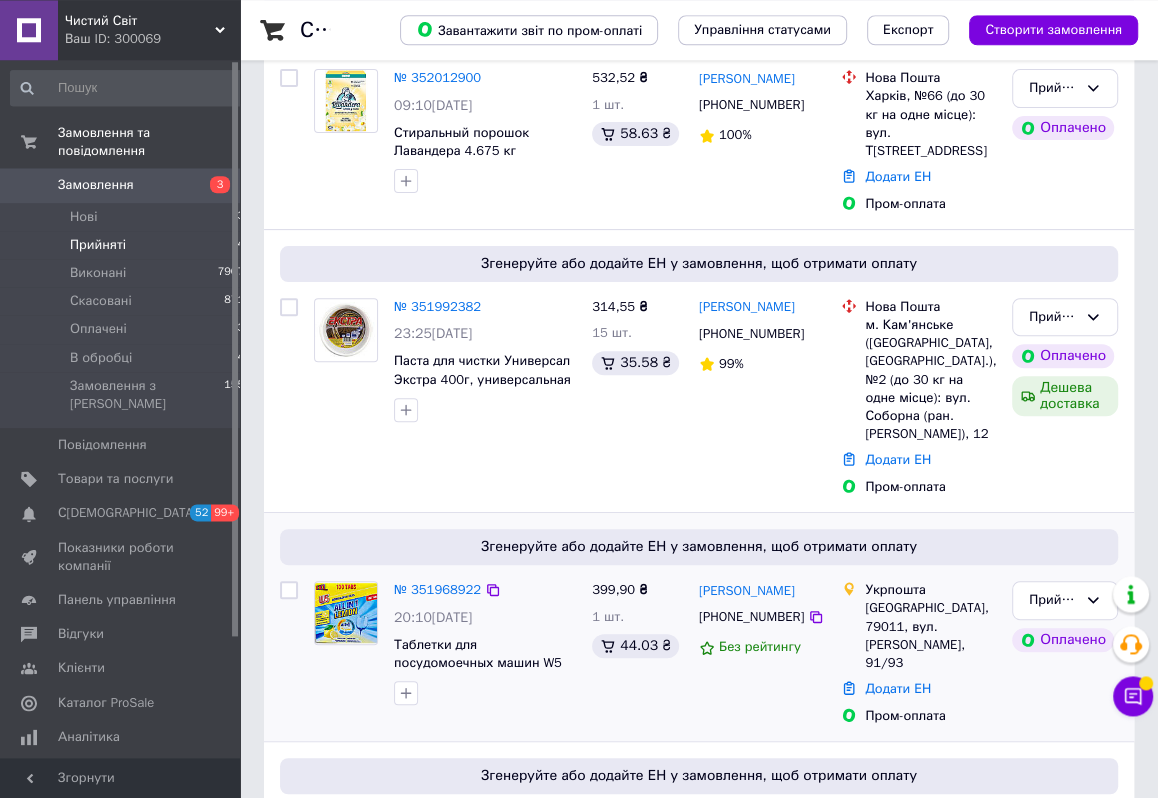 scroll, scrollTop: 0, scrollLeft: 0, axis: both 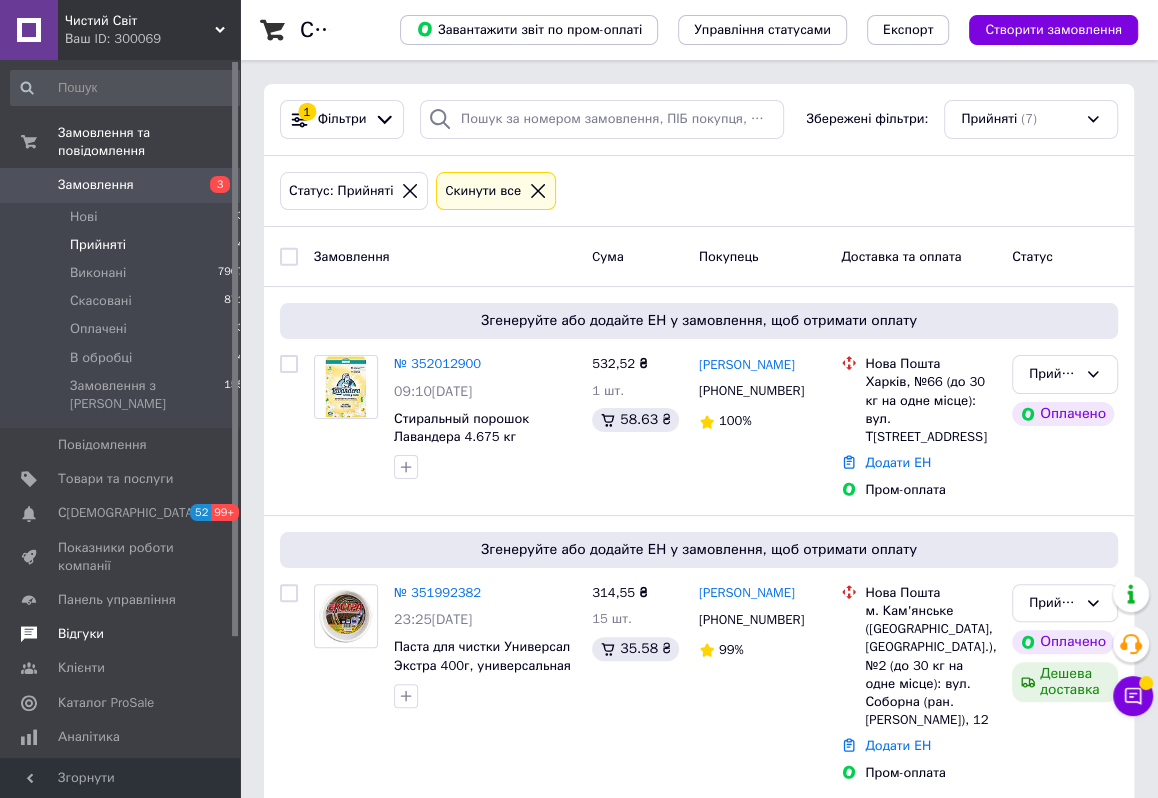 click on "Відгуки" at bounding box center (121, 634) 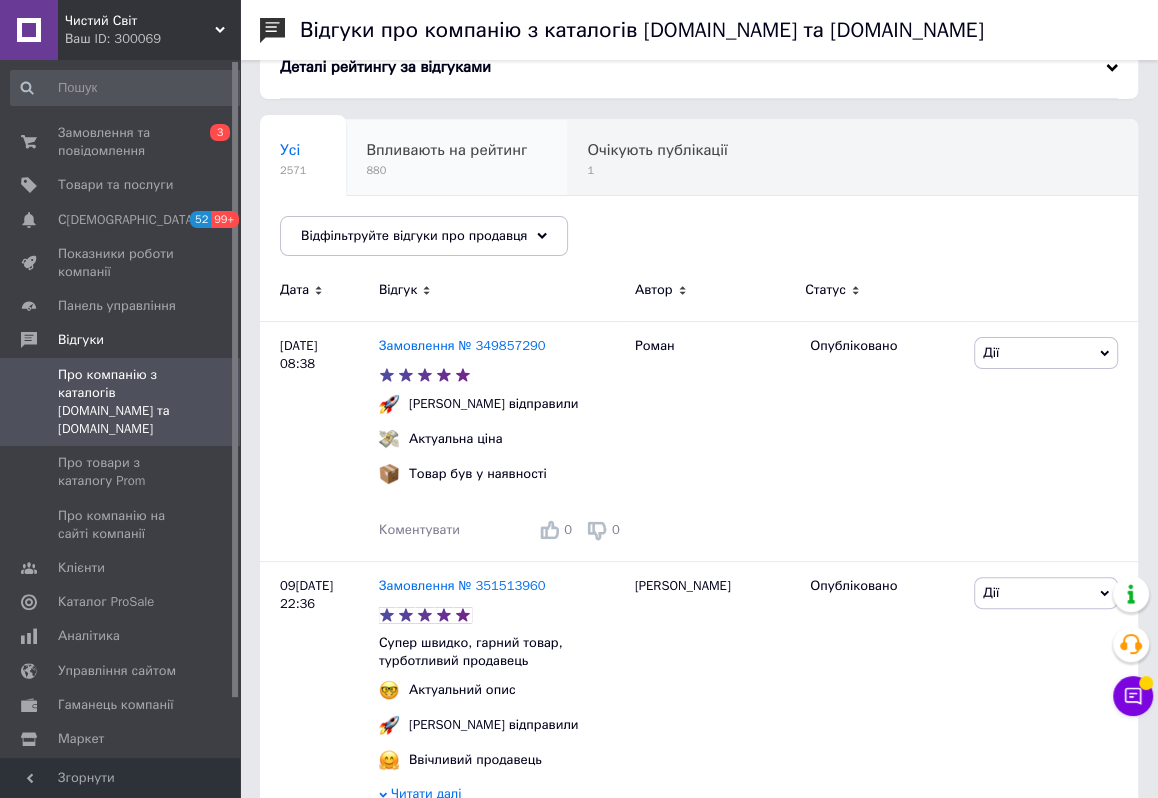 scroll, scrollTop: 0, scrollLeft: 0, axis: both 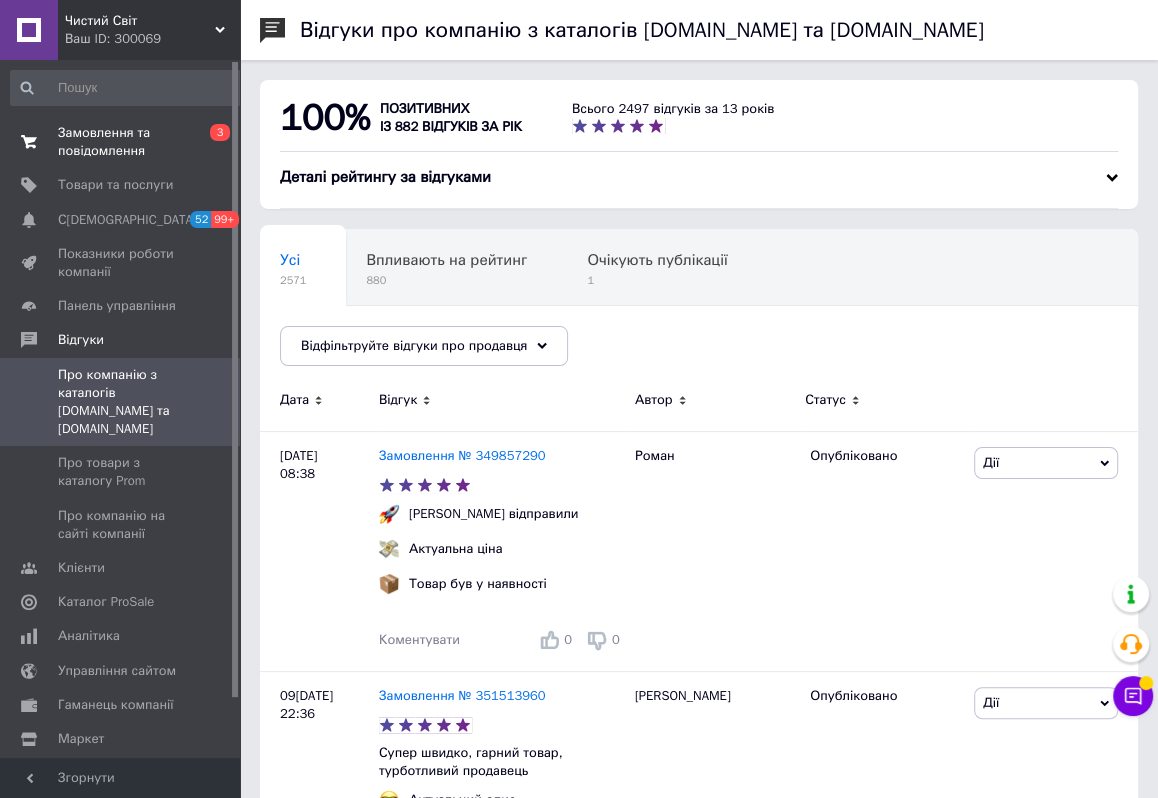 click on "Замовлення та повідомлення" at bounding box center [121, 142] 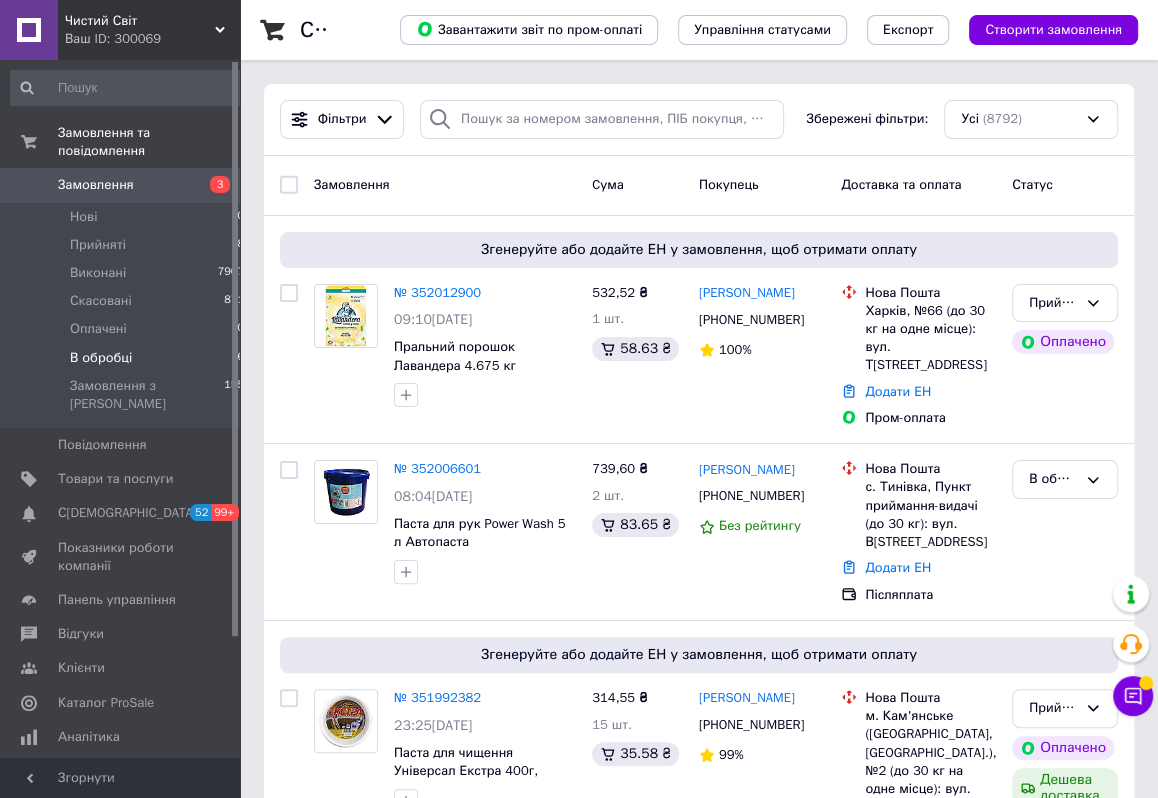 click on "В обробці 6" at bounding box center [128, 358] 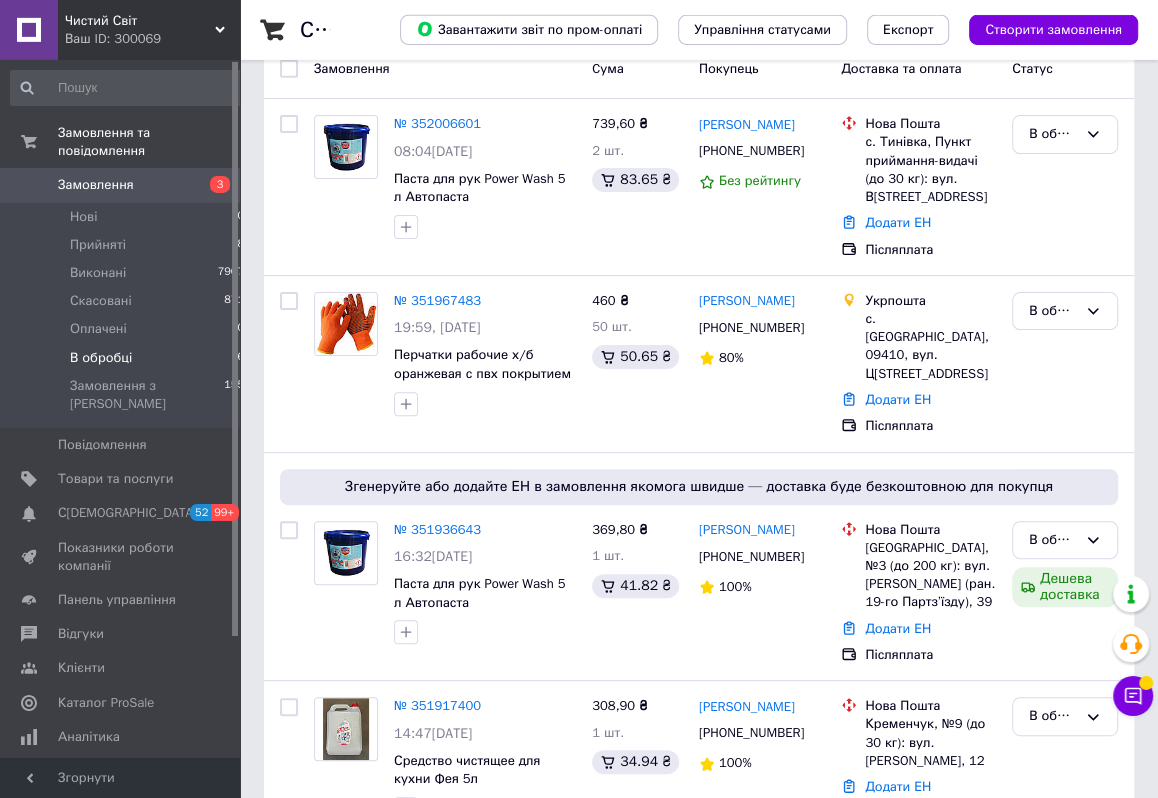 scroll, scrollTop: 220, scrollLeft: 0, axis: vertical 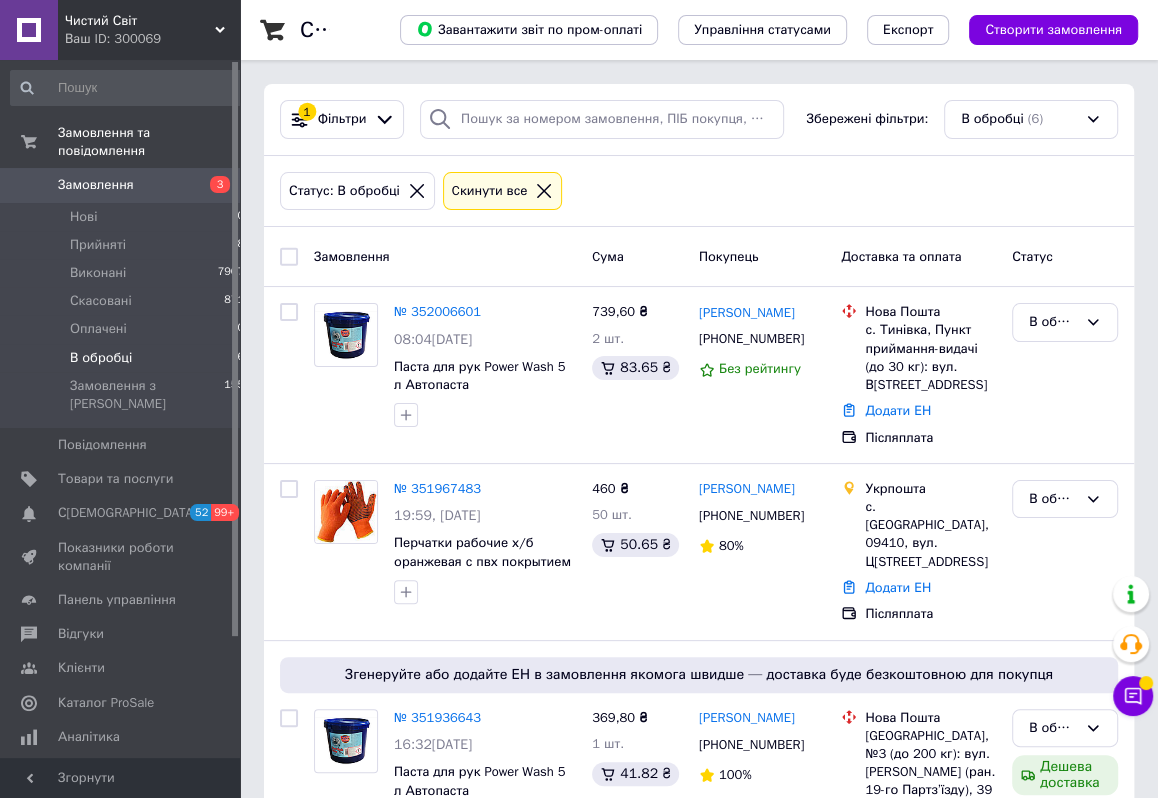 click on "Замовлення" at bounding box center (121, 185) 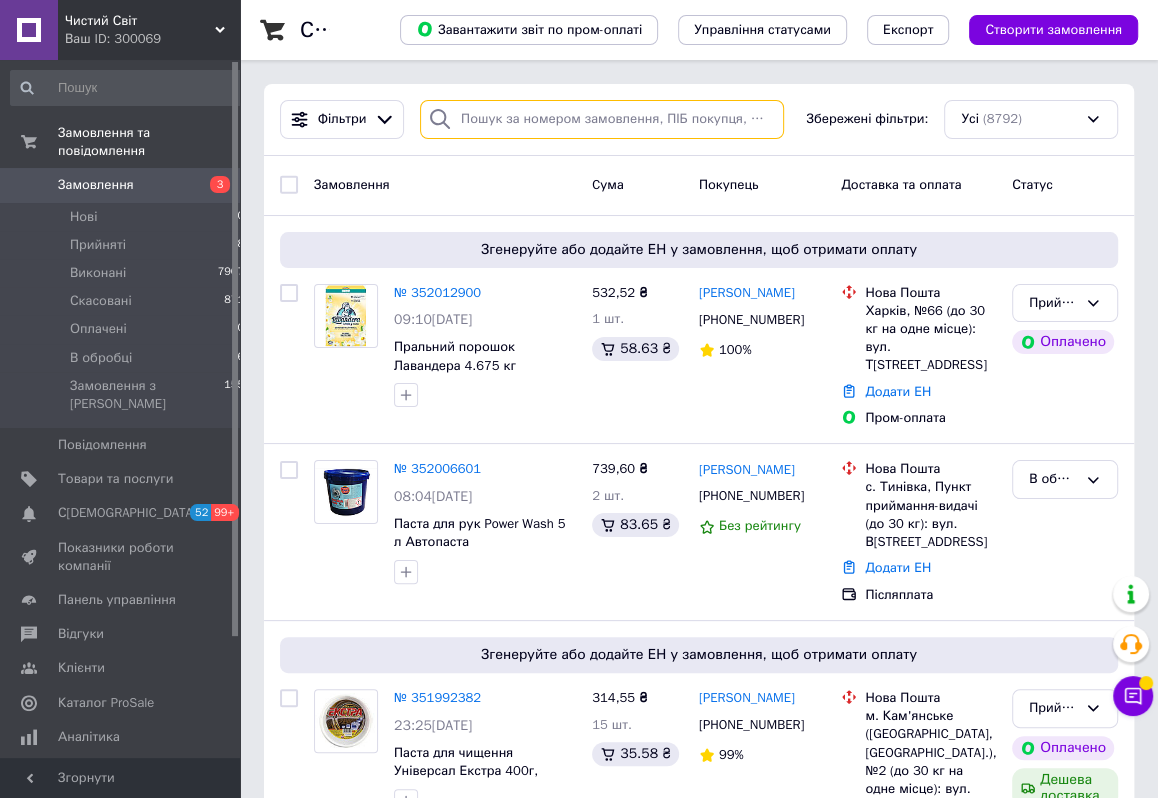 click at bounding box center [602, 119] 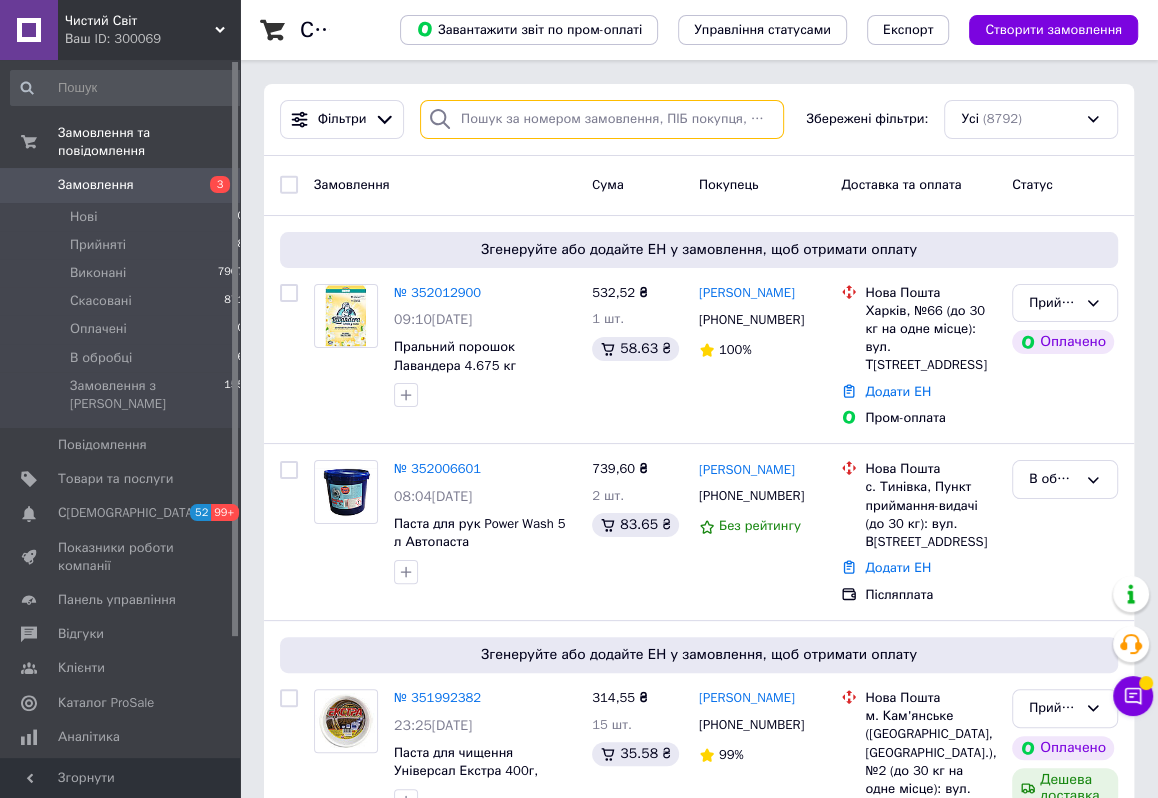 paste on "[PHONE_NUMBER]" 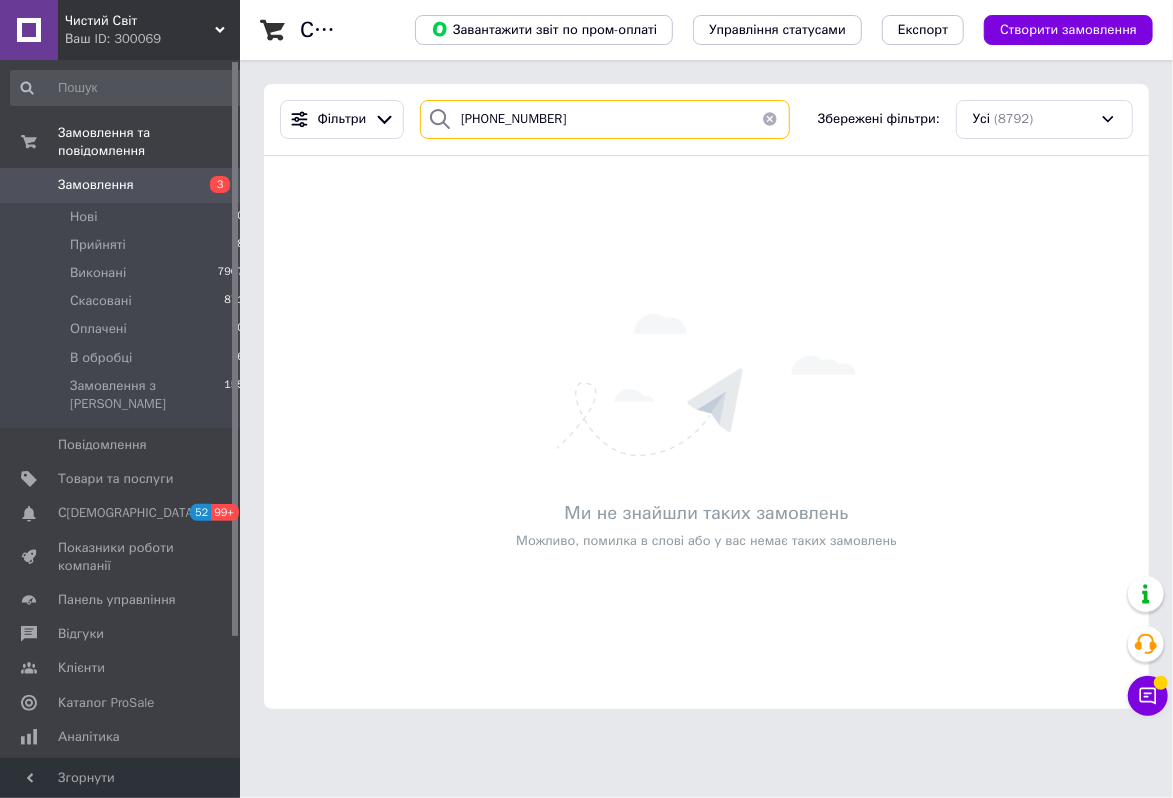 click on "[PHONE_NUMBER]" at bounding box center [605, 119] 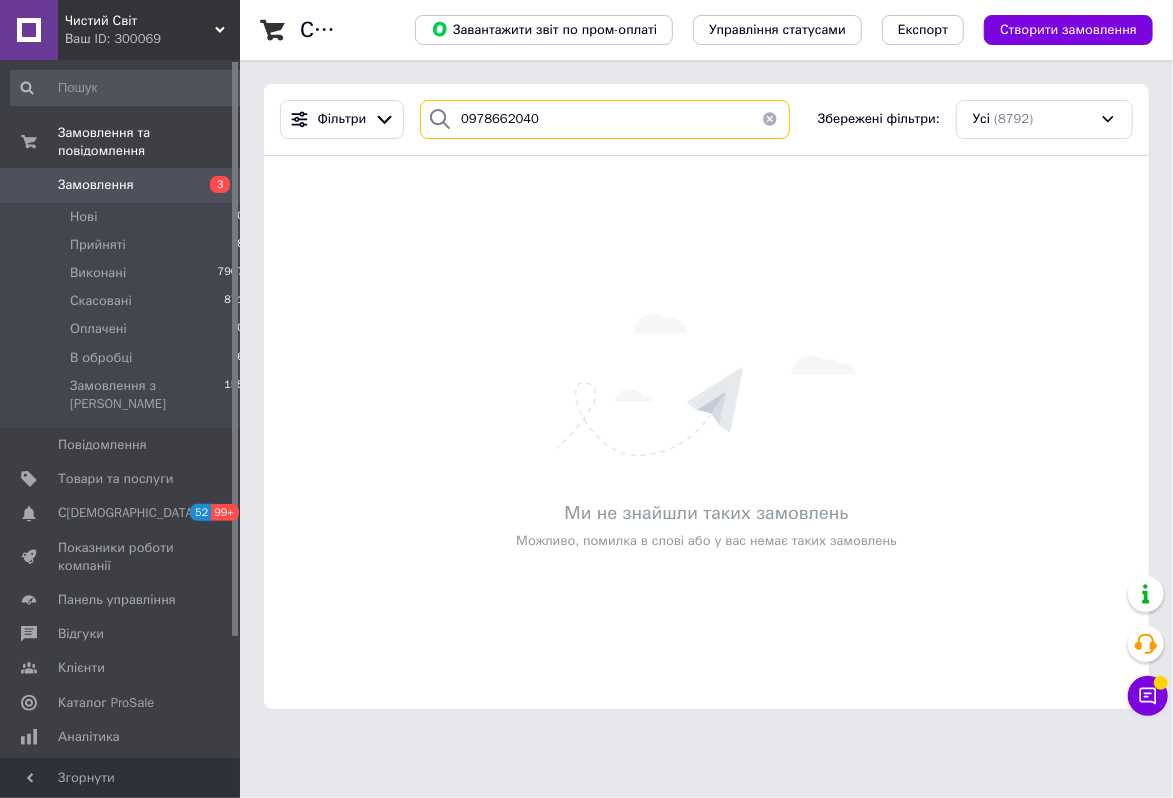 type on "0978662040" 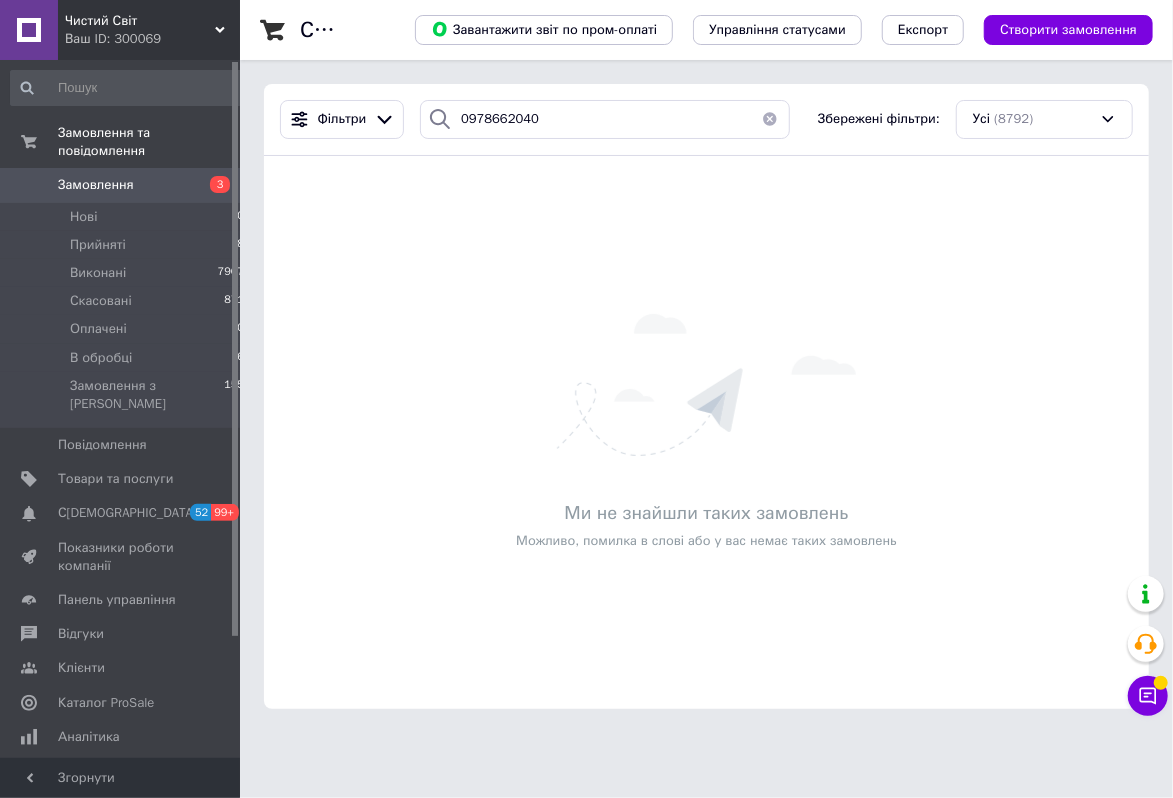 click on "Чистий Світ Ваш ID: 300069 Сайт Чистий Світ Кабінет покупця Перевірити стан системи Сторінка на порталі Довідка Вийти Замовлення та повідомлення Замовлення 3 Нові 0 Прийняті 8 Виконані 7907 Скасовані 871 Оплачені 0 В обробці 6 Замовлення з Розетки 155 Повідомлення 0 Товари та послуги Сповіщення 52 99+ Показники роботи компанії Панель управління Відгуки Клієнти Каталог ProSale Аналітика Управління сайтом Гаманець компанії [PERSON_NAME] Тарифи та рахунки Prom топ Згорнути
Список замовлень   Експорт Усі" at bounding box center [586, 366] 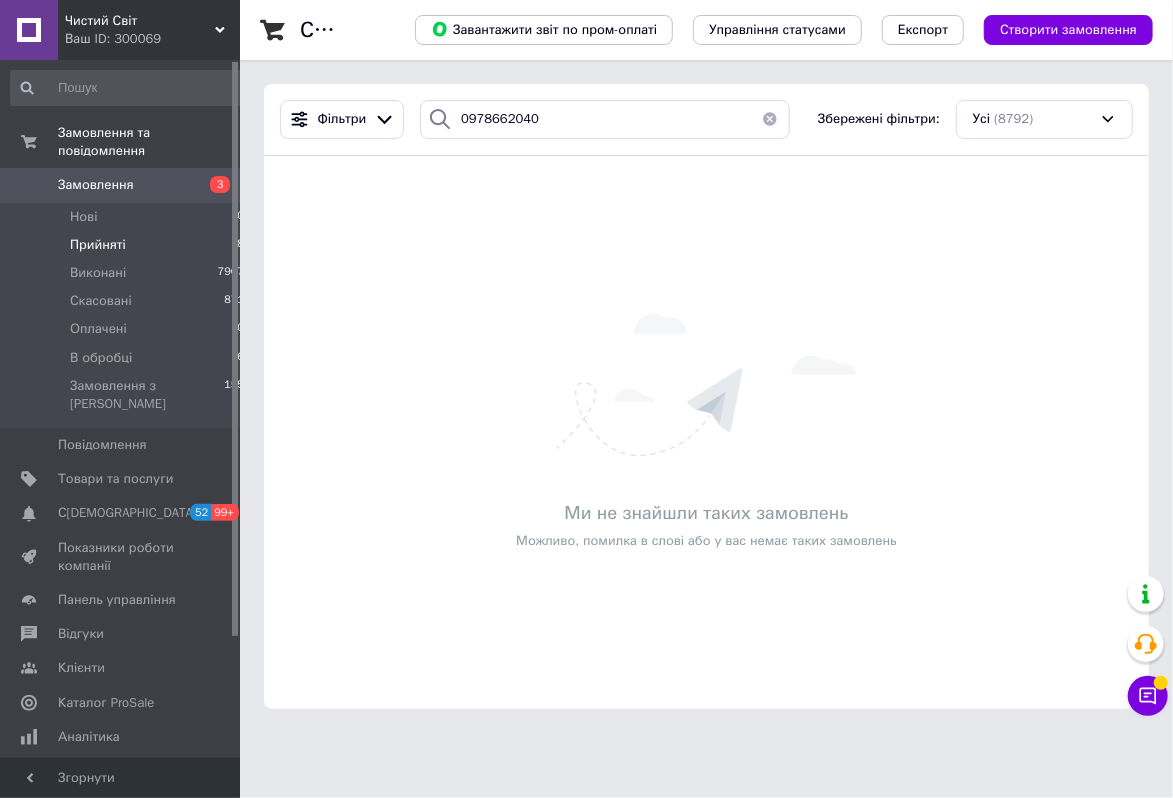 click on "Прийняті 8" at bounding box center (128, 245) 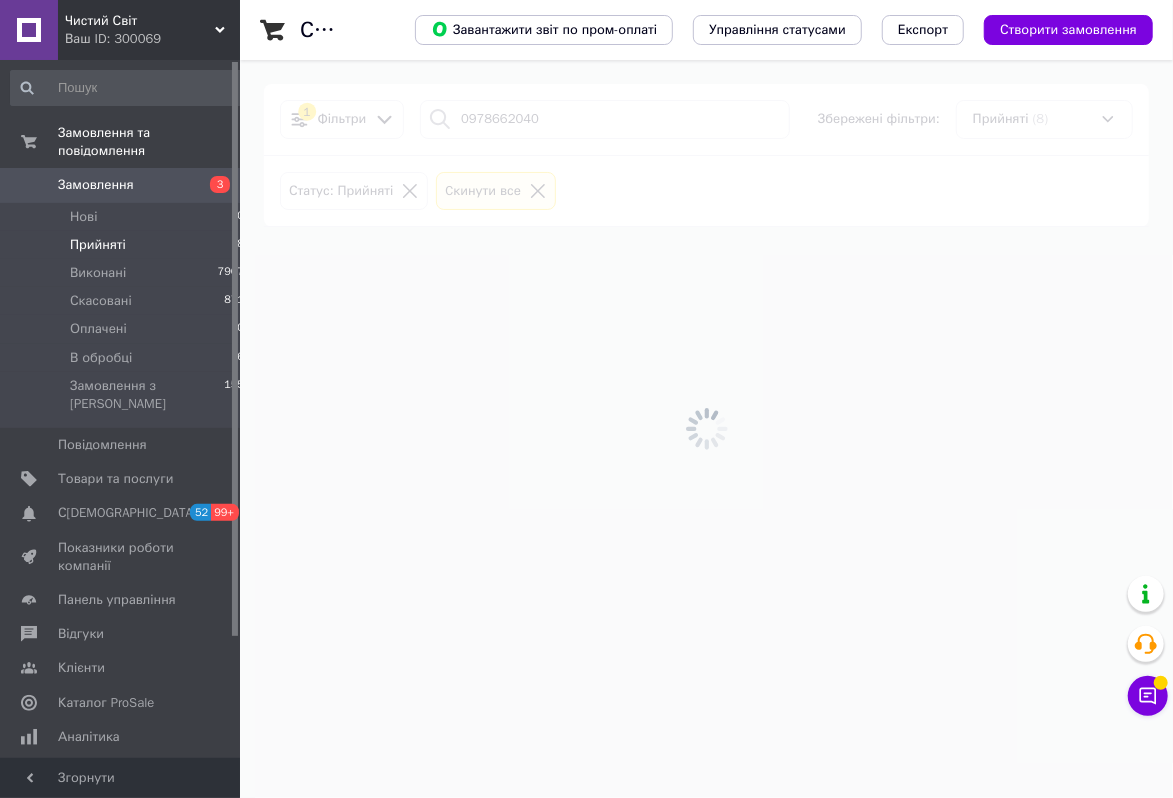 type 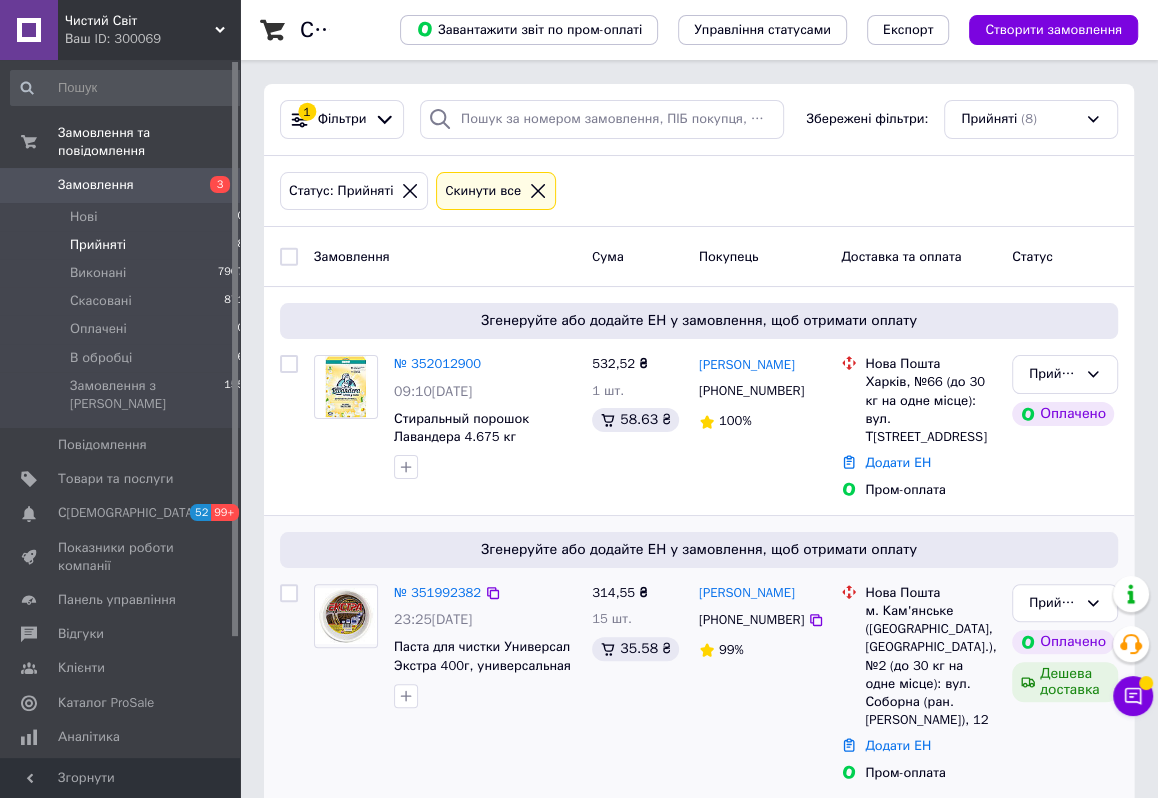 click on "№ 351992382 23:25, [DATE]�ста для чистки Универсал Экстра 400г, универсальная чистящая паста для ванны, плиты, посуды, керамики" at bounding box center [445, 683] 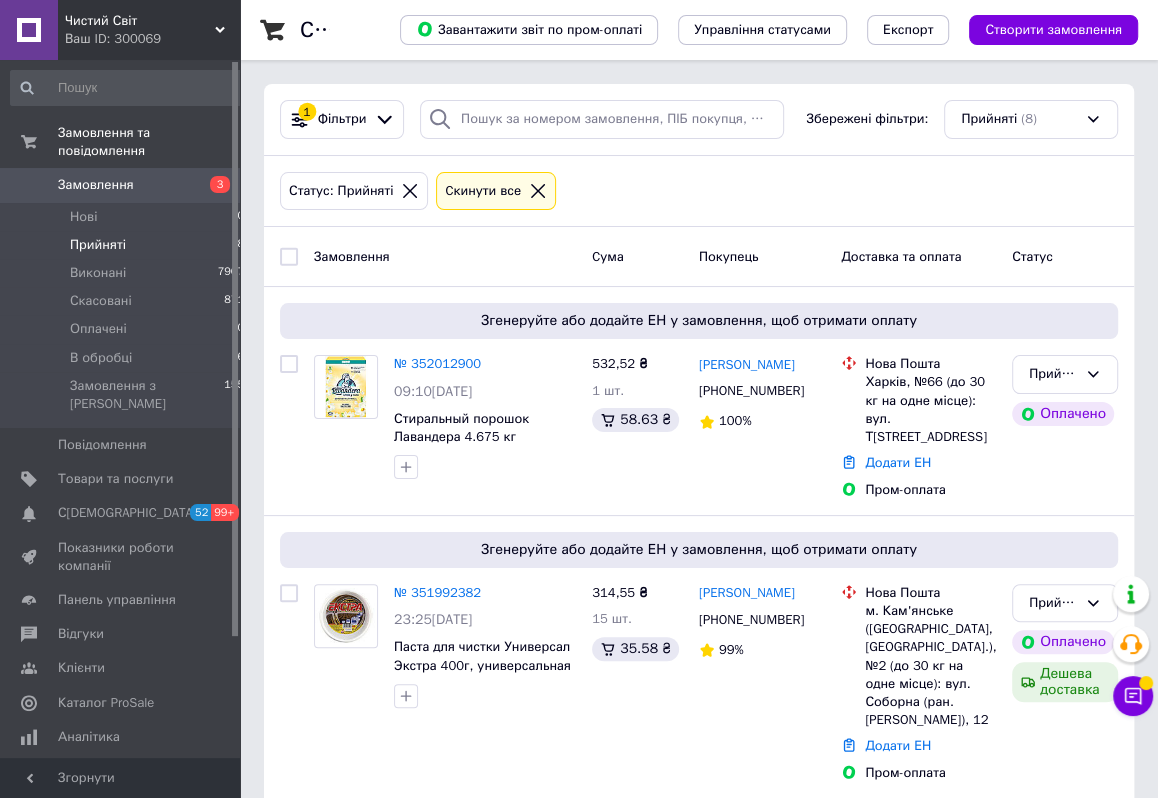 click 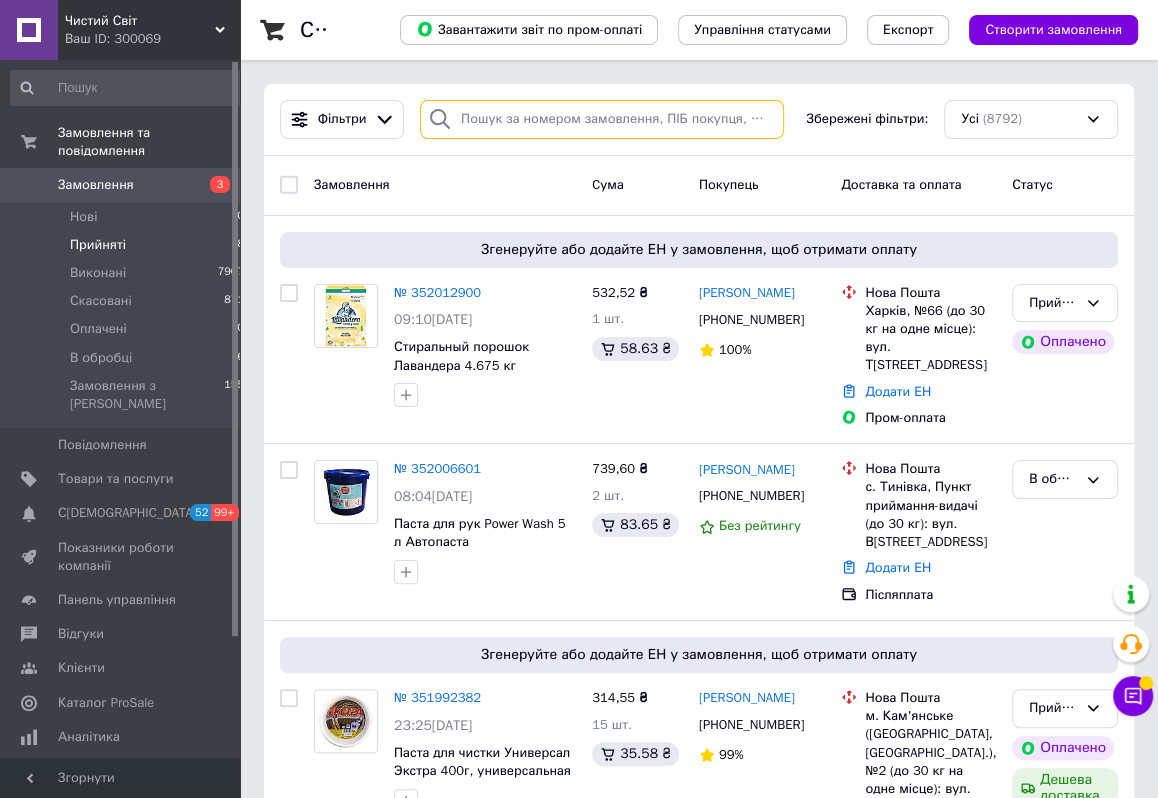 click at bounding box center [602, 119] 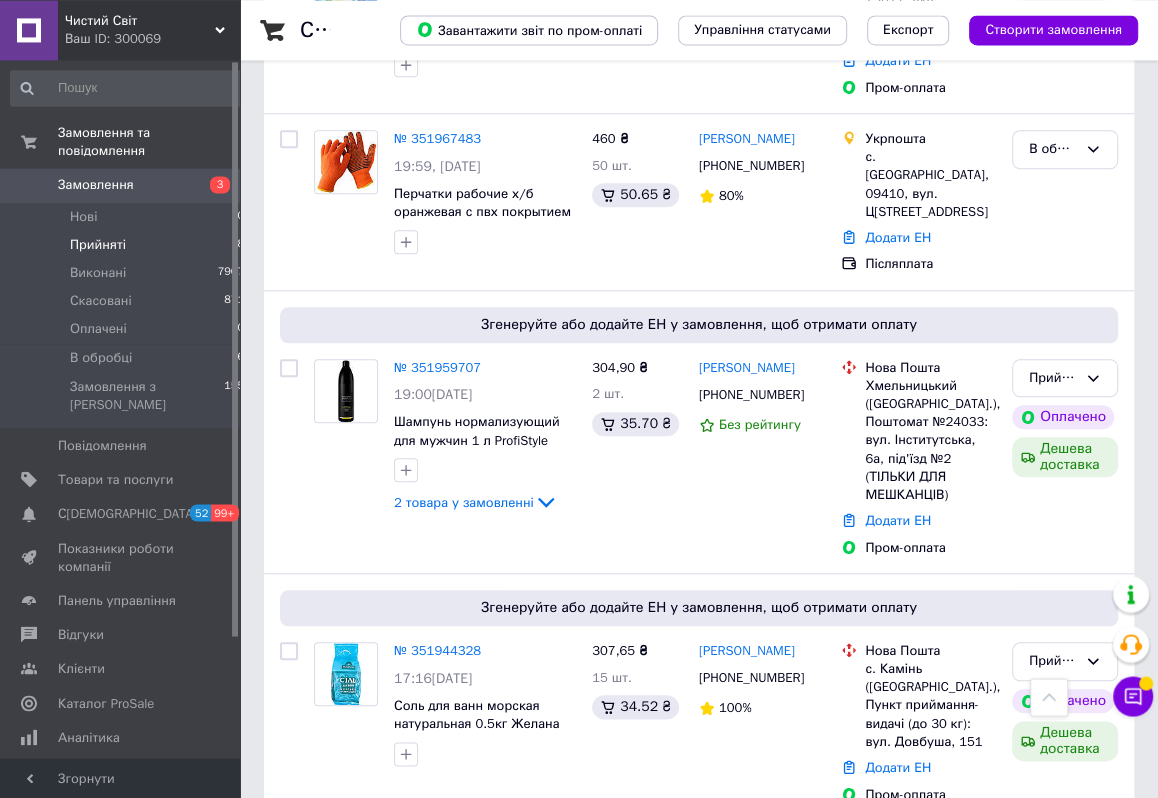 scroll, scrollTop: 880, scrollLeft: 0, axis: vertical 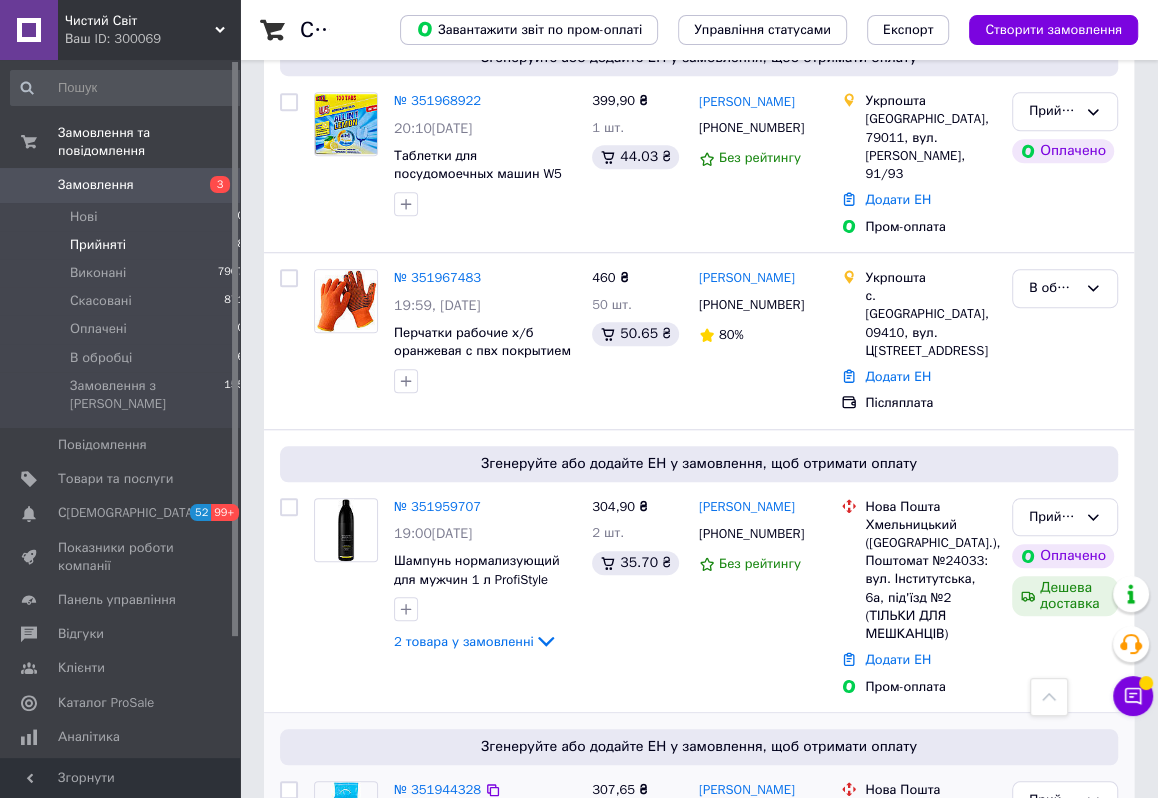 click on "Згенеруйте або додайте ЕН у замовлення, щоб отримати оплату № 351944328 17:16[DATE] Соль для ванн морская натуральная 0.5кг Желана благоприятно влияет на организм 307,65 ₴ 15 шт. 34.52 ₴ [PERSON_NAME] [PHONE_NUMBER] 100% Нова Пошта с. Камінь ([GEOGRAPHIC_DATA].), Пункт приймання-видачі (до 30 кг): вул. Довбуша, 151 Додати ЕН Пром-оплата Прийнято Оплачено Дешева доставка" at bounding box center (699, 836) 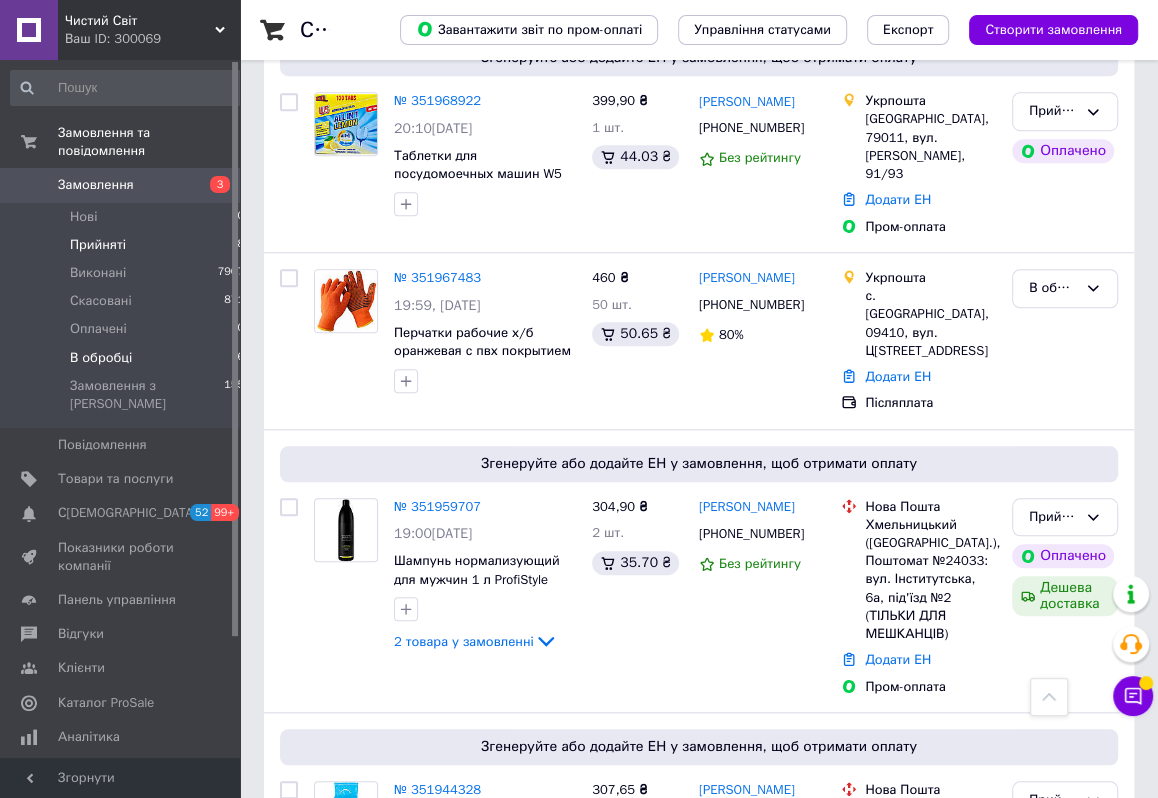 click on "В обробці 6" at bounding box center [128, 358] 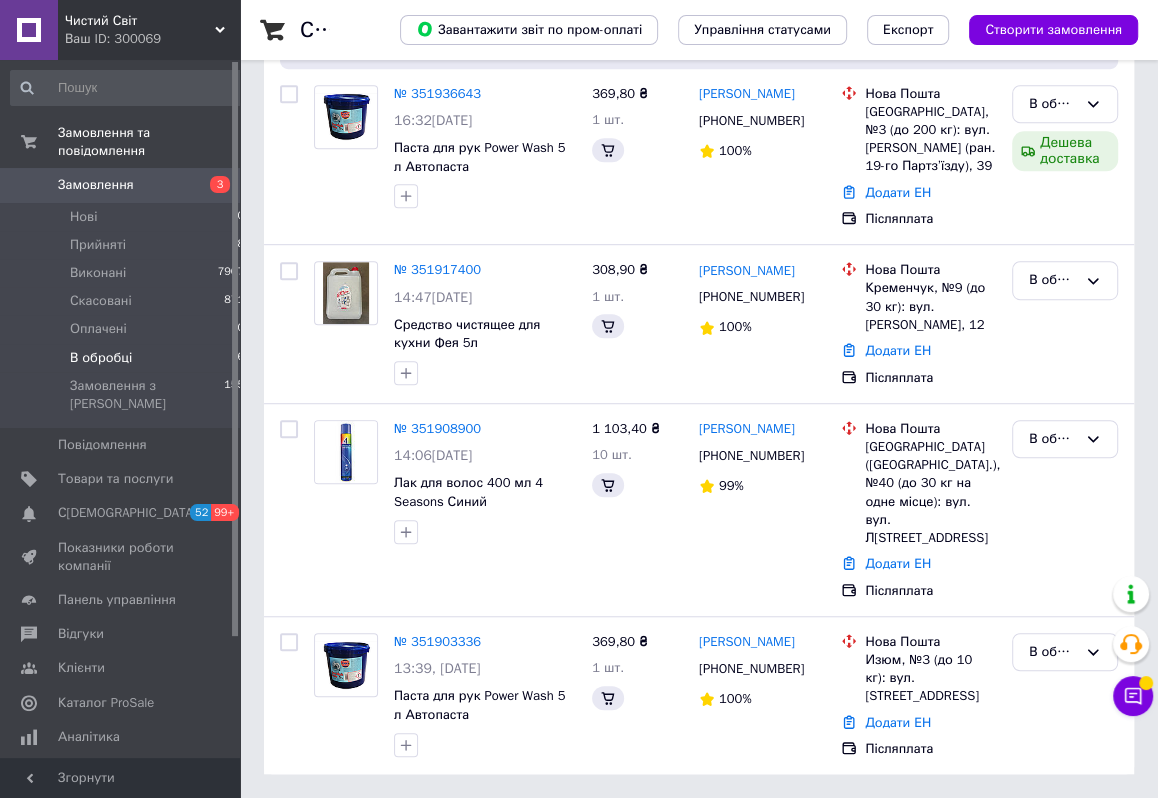 scroll, scrollTop: 0, scrollLeft: 0, axis: both 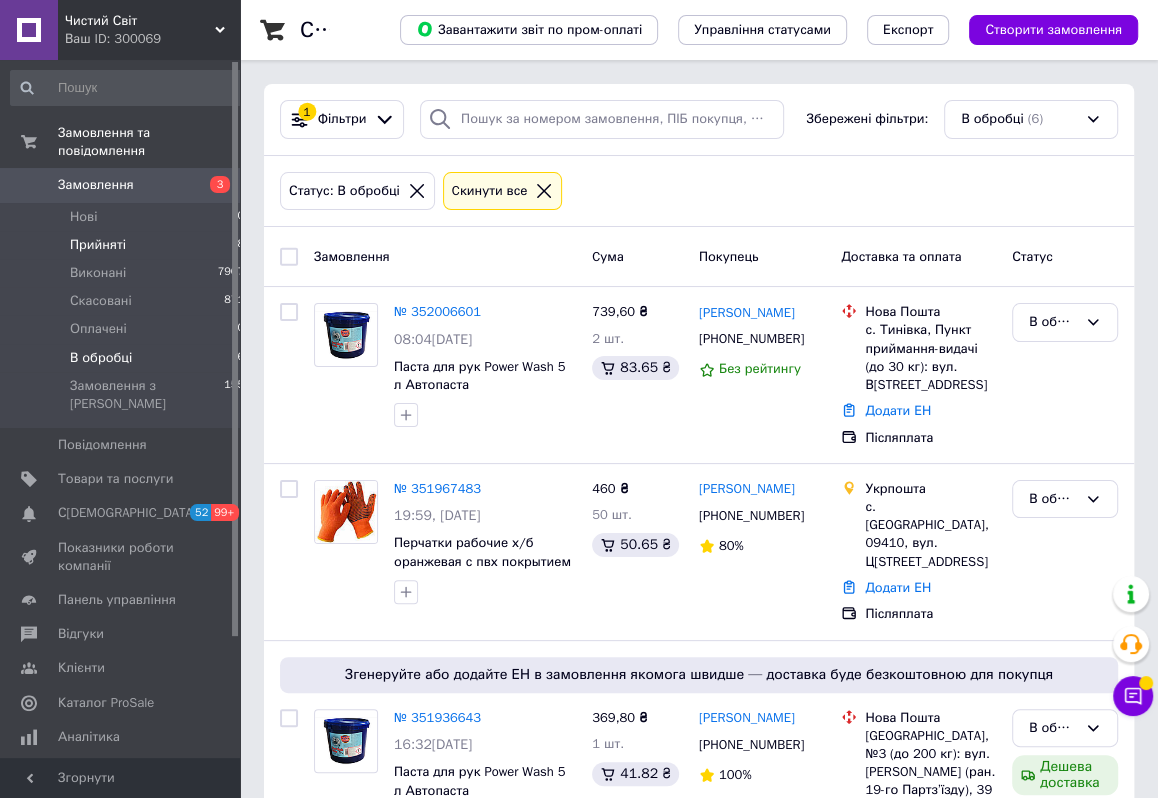 click on "Прийняті 8" at bounding box center [128, 245] 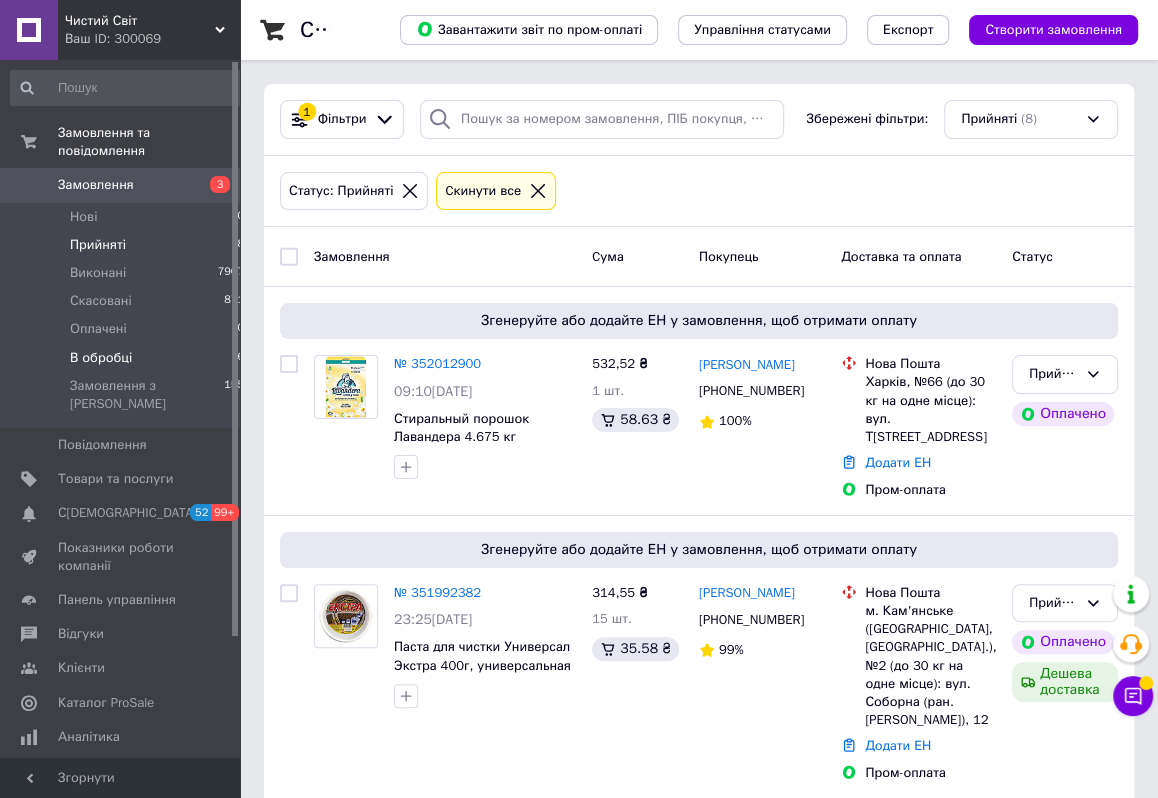 click on "В обробці" at bounding box center [101, 358] 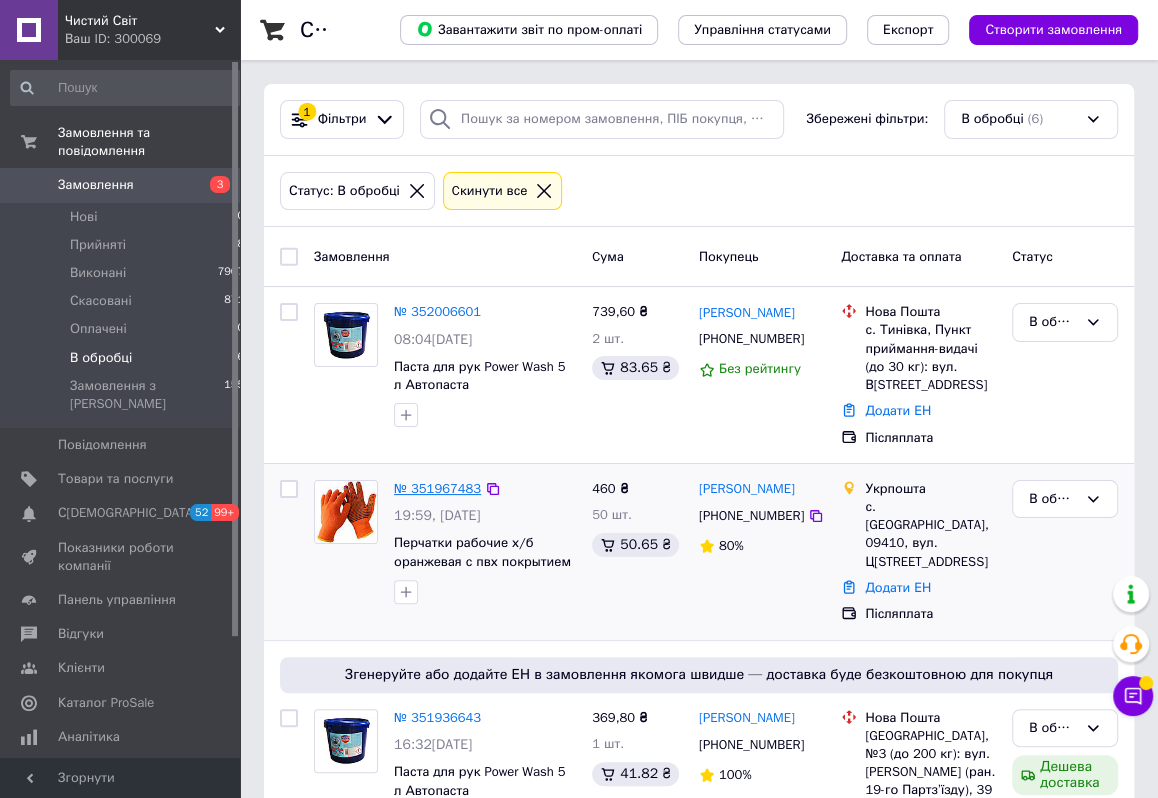 click on "№ 351967483" at bounding box center (437, 488) 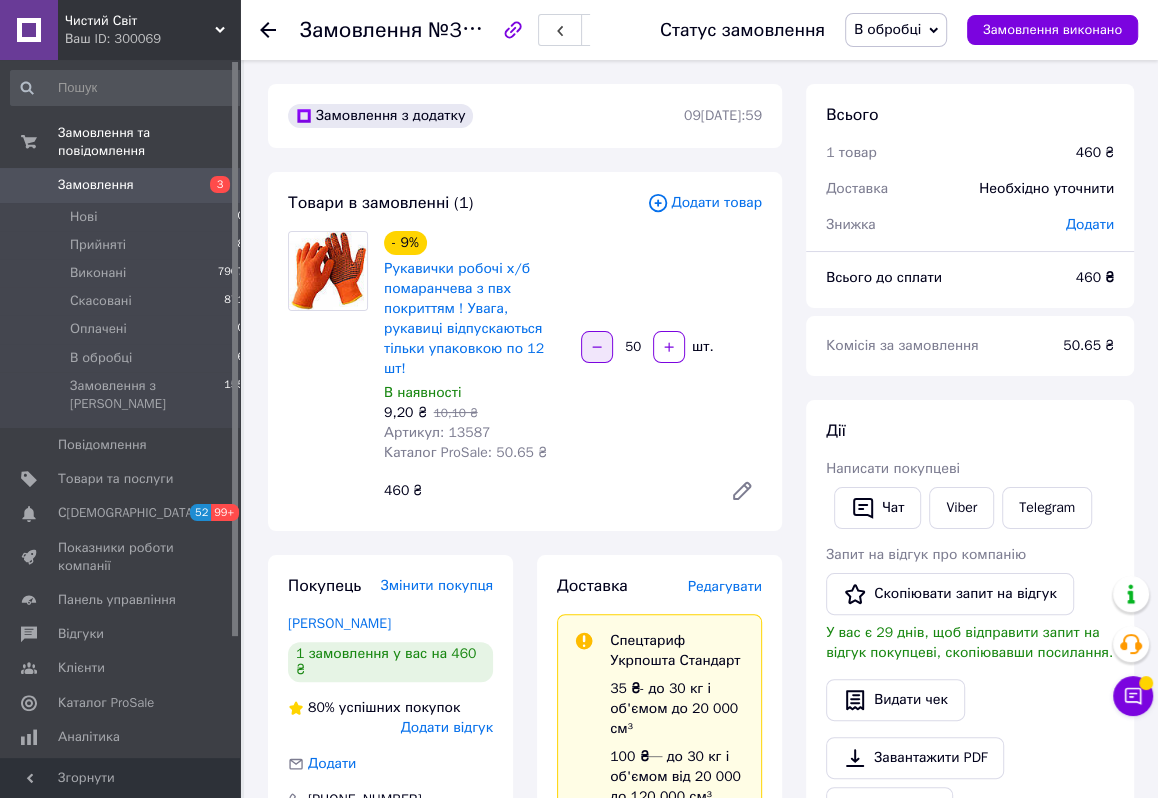 click 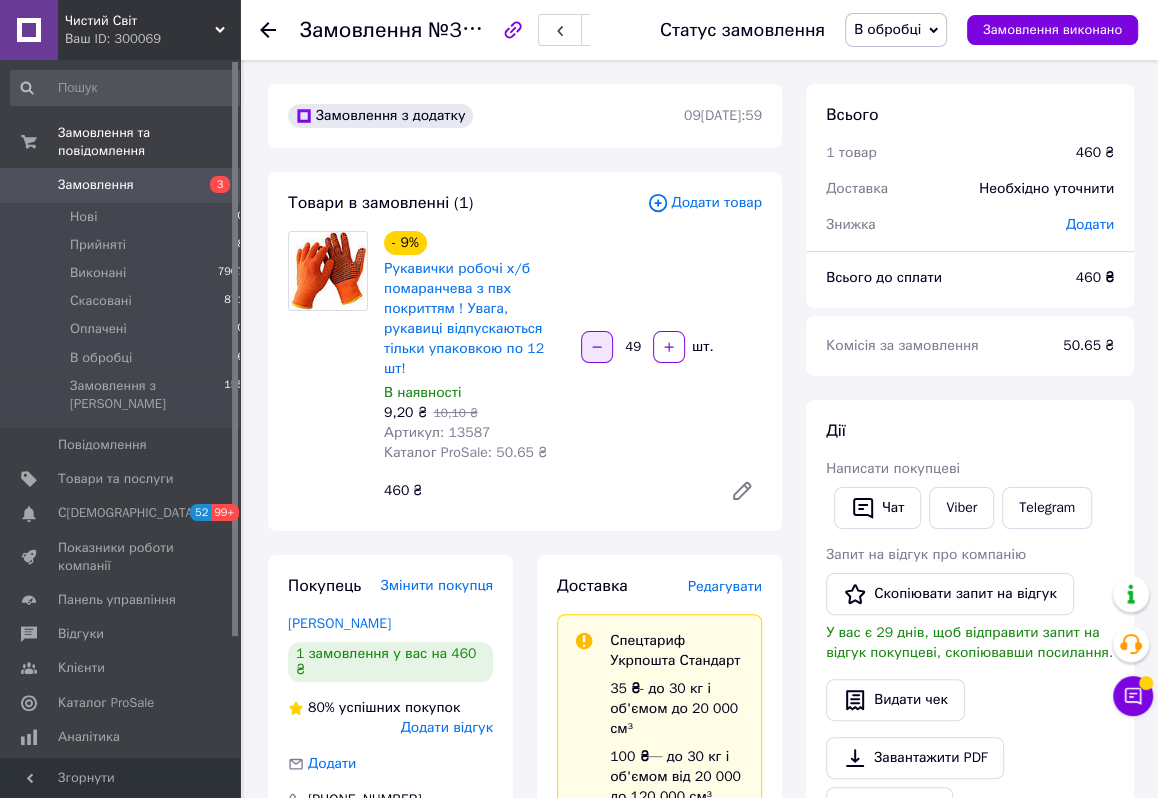 click 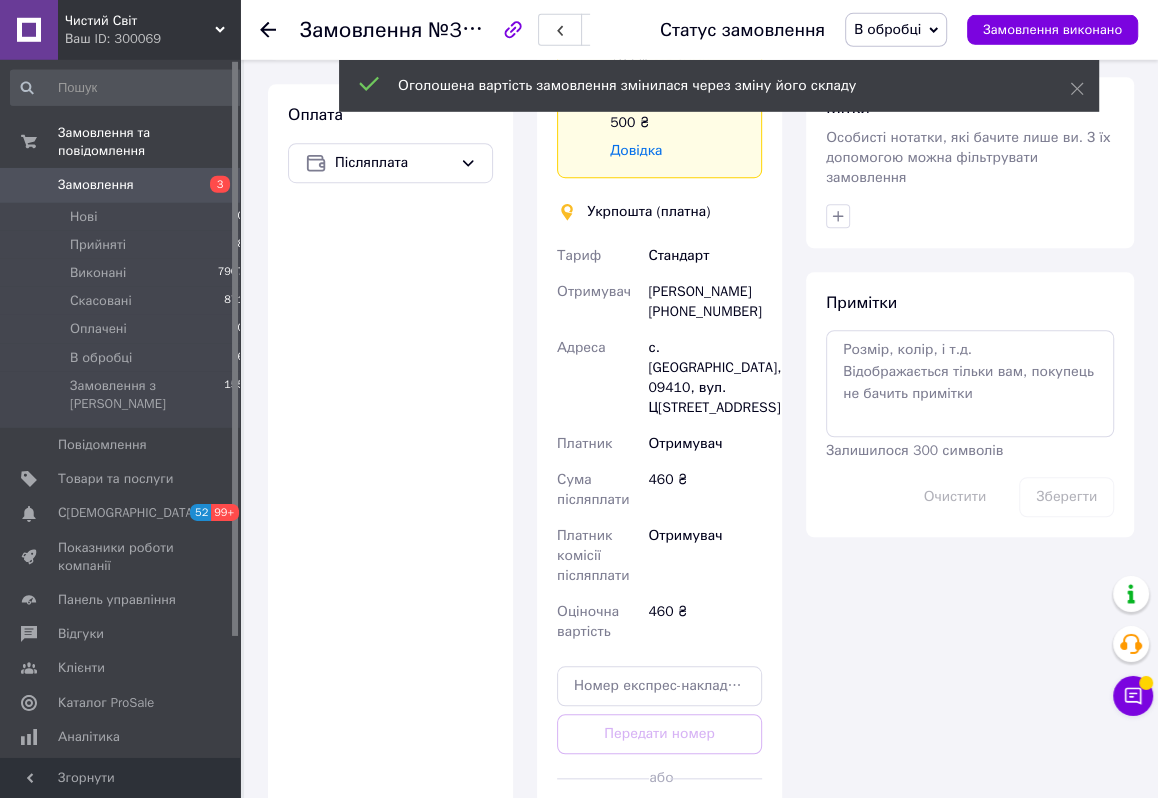 scroll, scrollTop: 770, scrollLeft: 0, axis: vertical 